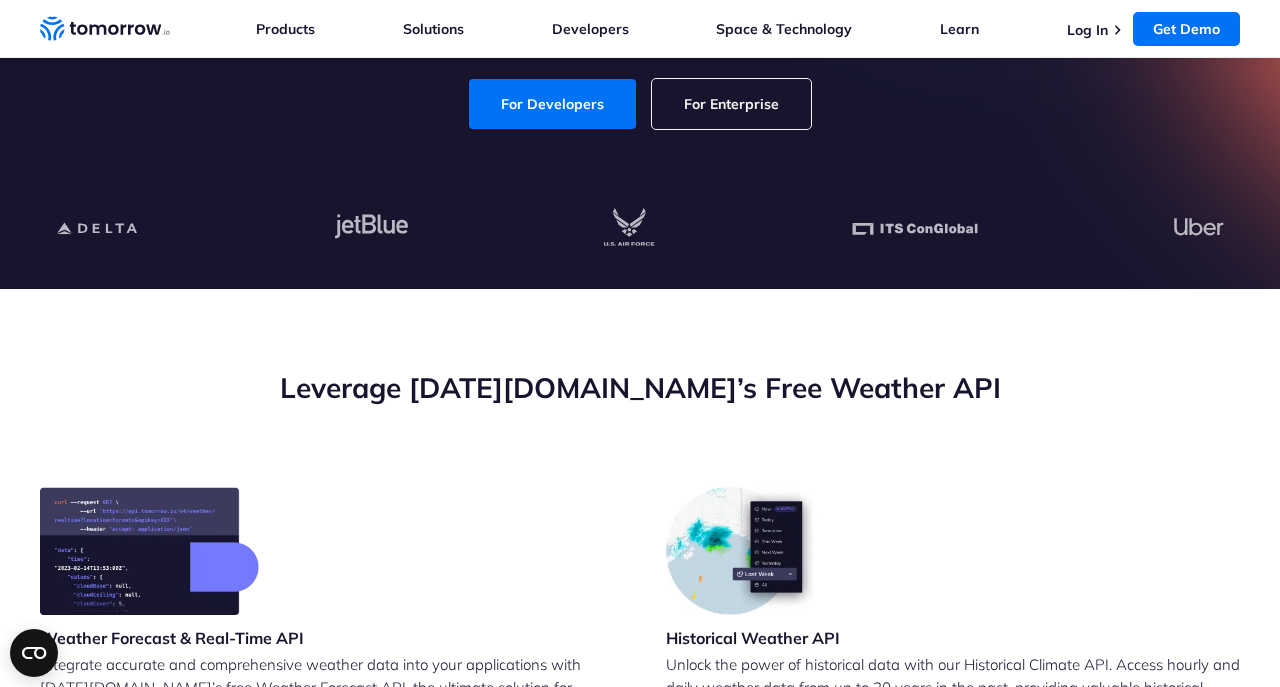 scroll, scrollTop: 0, scrollLeft: 0, axis: both 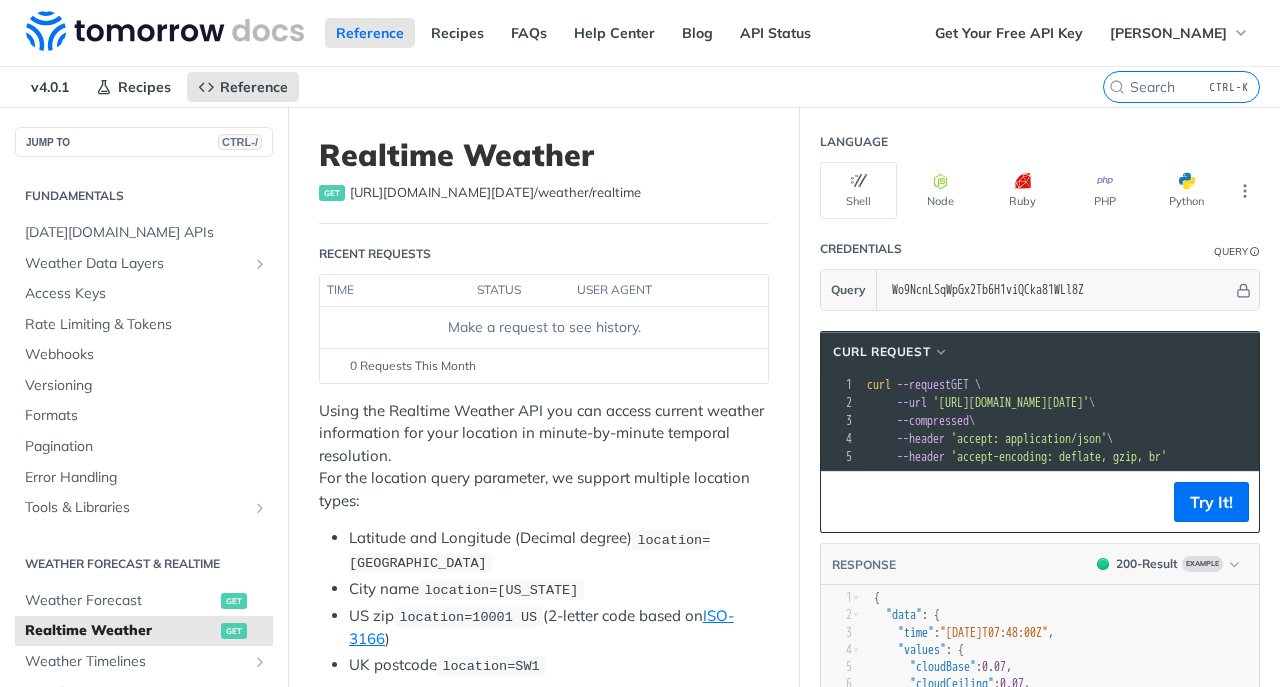 click on "Using the Realtime Weather API you can access current weather information for your location in minute-by-minute temporal resolution.
For the location query parameter, we support multiple location types:" at bounding box center [544, 456] 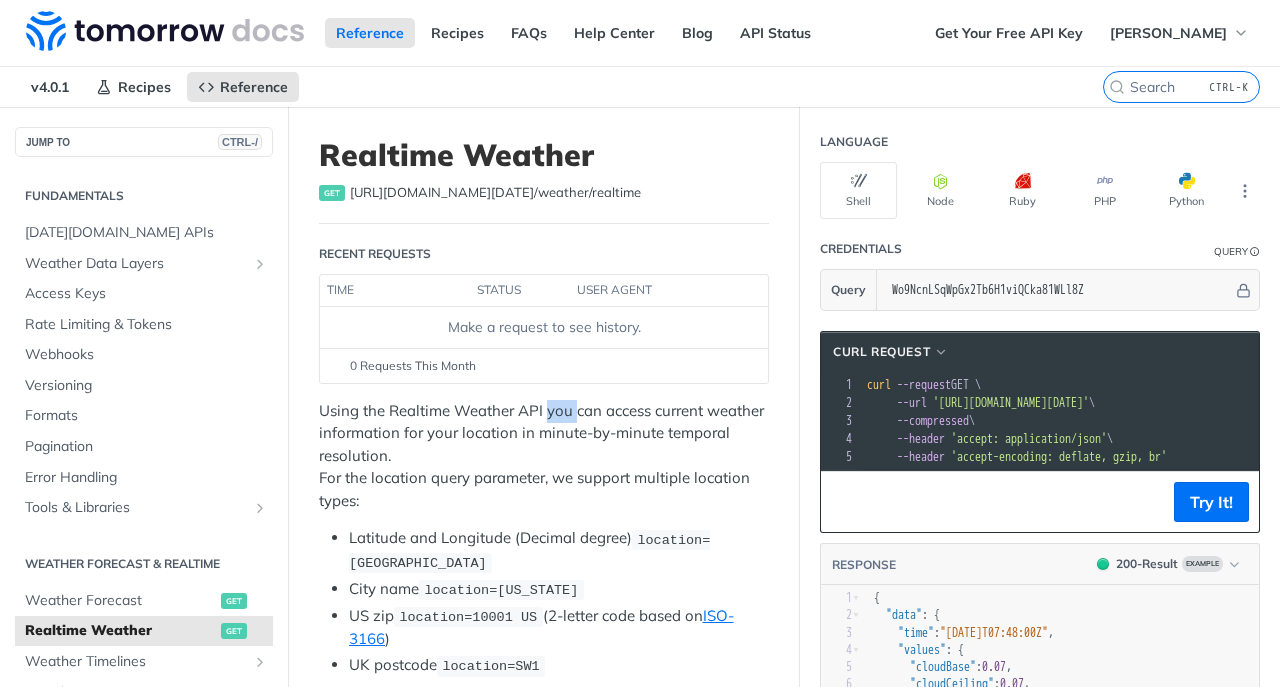 click on "Using the Realtime Weather API you can access current weather information for your location in minute-by-minute temporal resolution.
For the location query parameter, we support multiple location types:" at bounding box center [544, 456] 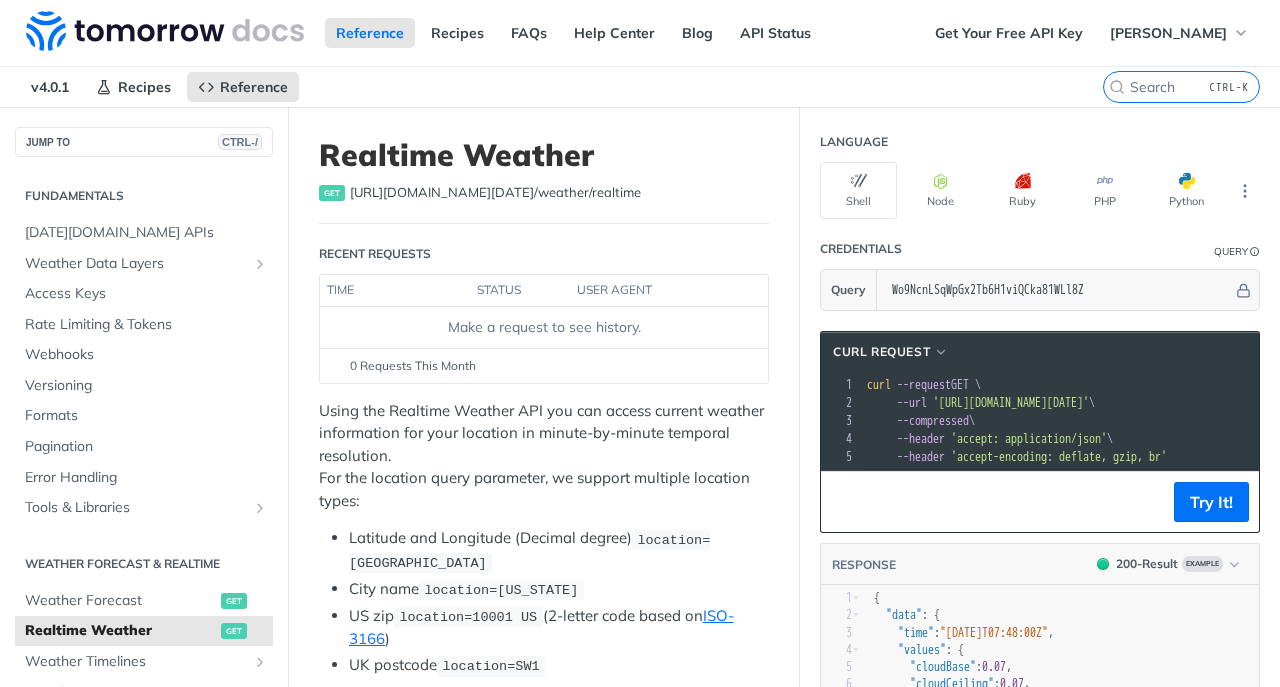 click on "Using the Realtime Weather API you can access current weather information for your location in minute-by-minute temporal resolution.
For the location query parameter, we support multiple location types:" at bounding box center (544, 456) 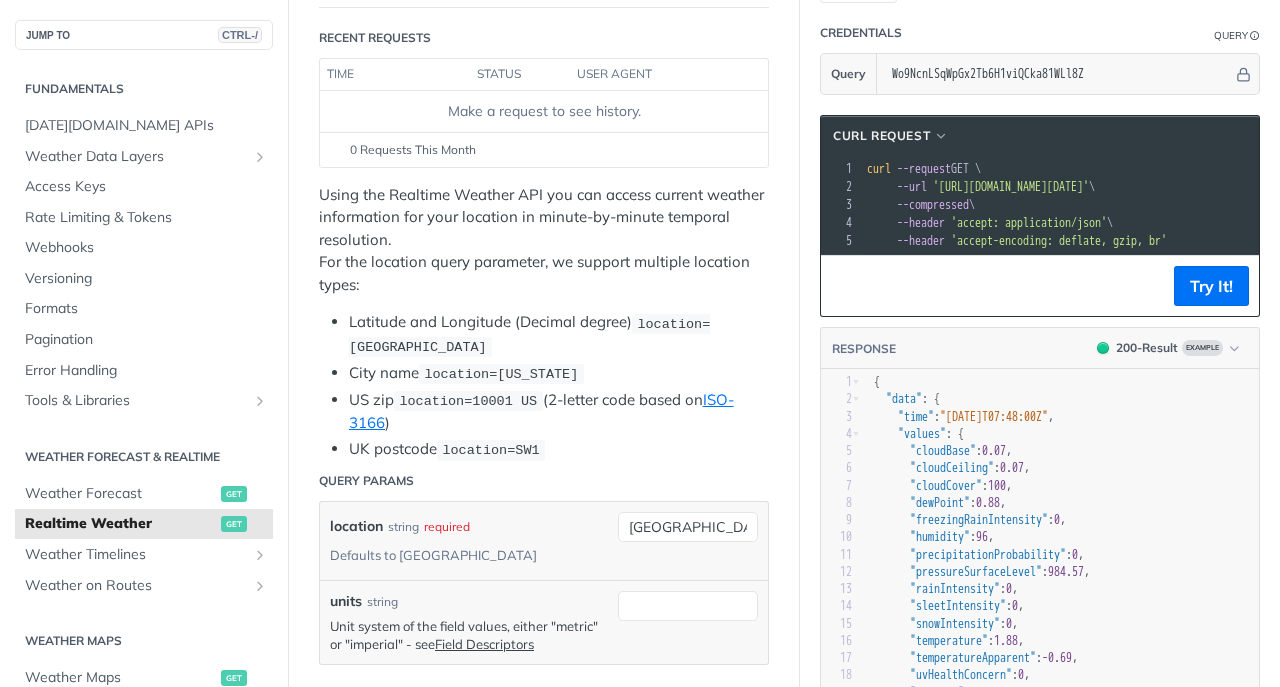 scroll, scrollTop: 237, scrollLeft: 0, axis: vertical 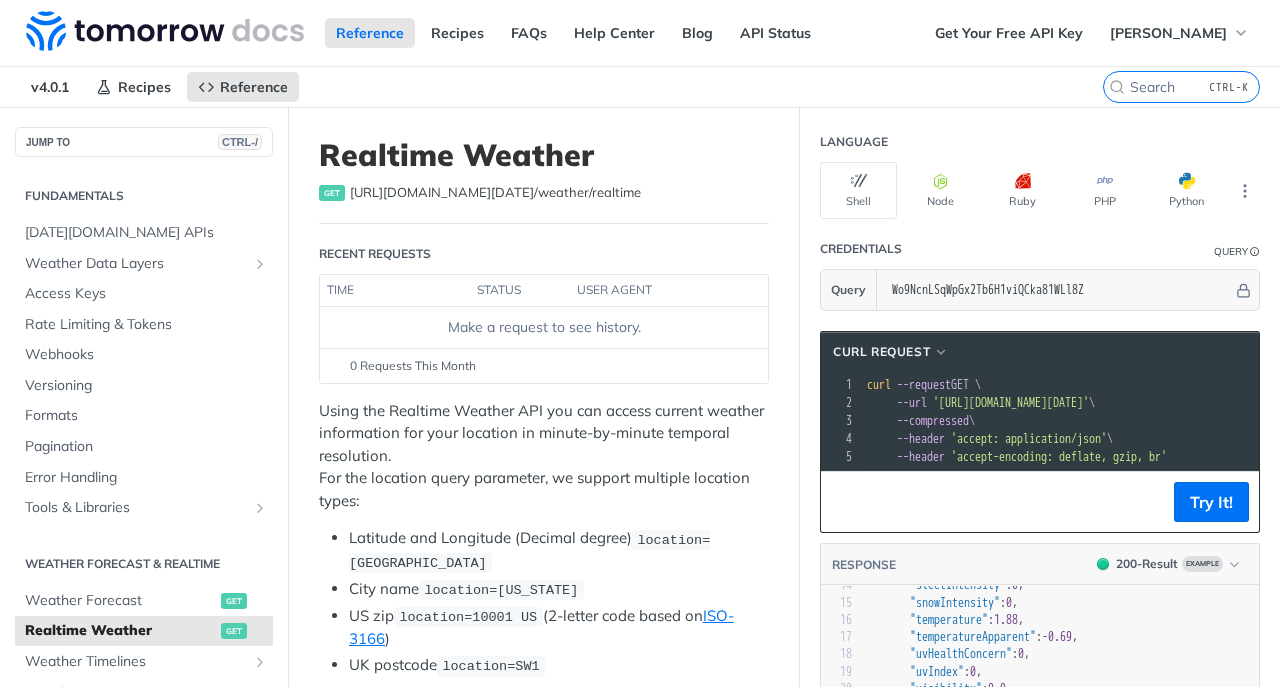 click on "Using the Realtime Weather API you can access current weather information for your location in minute-by-minute temporal resolution.
For the location query parameter, we support multiple location types:" at bounding box center (544, 456) 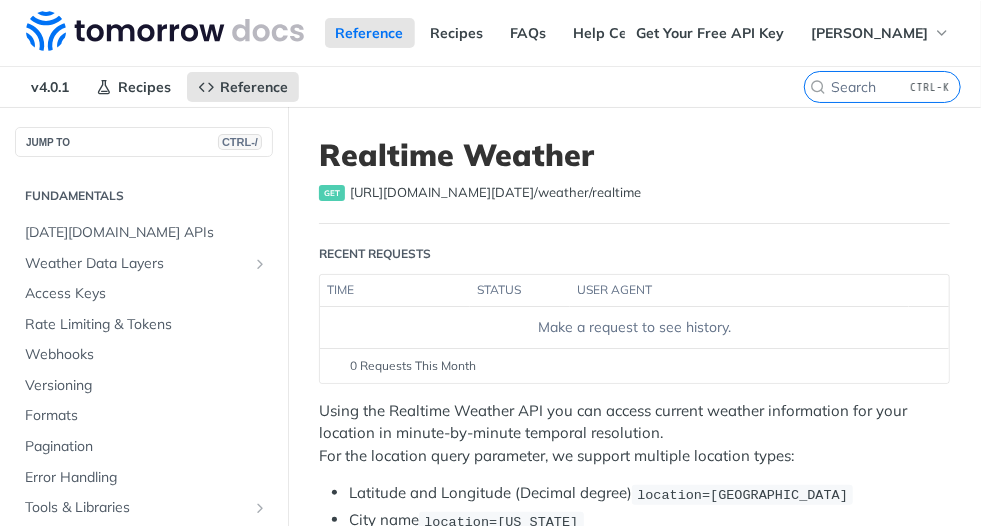 scroll, scrollTop: 0, scrollLeft: 0, axis: both 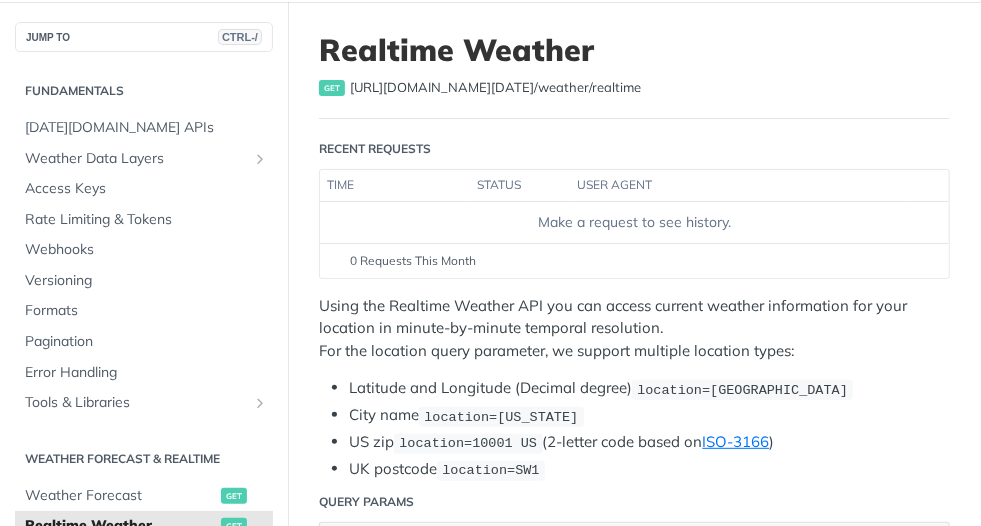 click on "Using the Realtime Weather API you can access current weather information for your location in minute-by-minute temporal resolution.
For the location query parameter, we support multiple location types:" at bounding box center [634, 329] 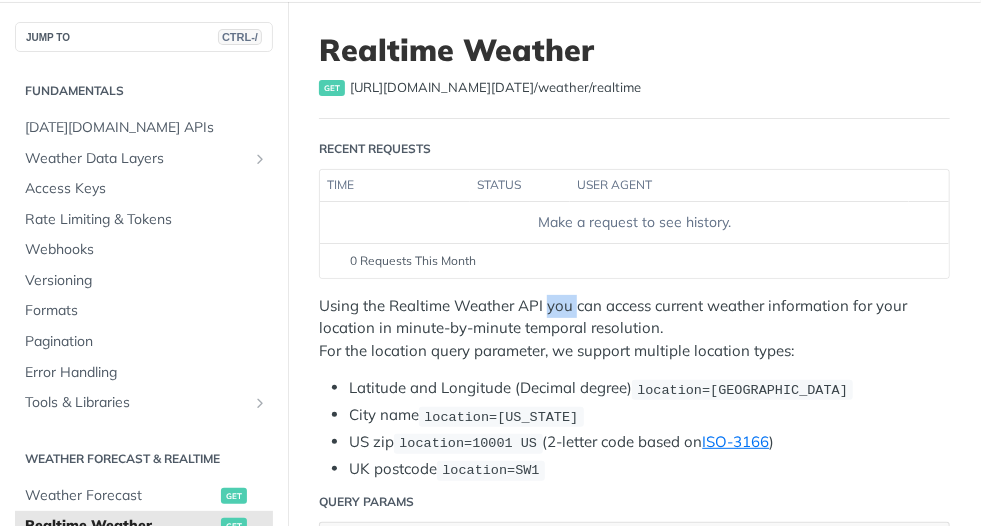 click on "Using the Realtime Weather API you can access current weather information for your location in minute-by-minute temporal resolution.
For the location query parameter, we support multiple location types:" at bounding box center [634, 329] 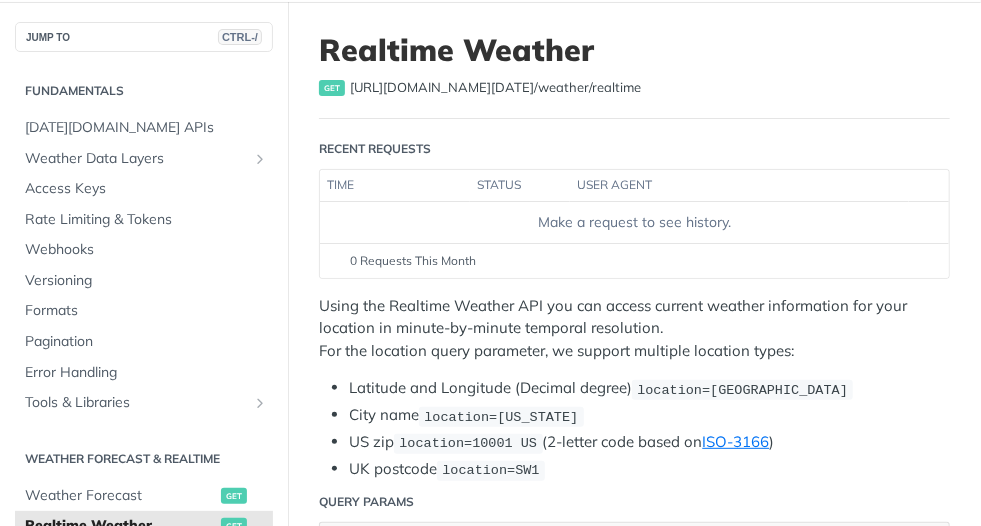 click on "Using the Realtime Weather API you can access current weather information for your location in minute-by-minute temporal resolution.
For the location query parameter, we support multiple location types:" at bounding box center (634, 329) 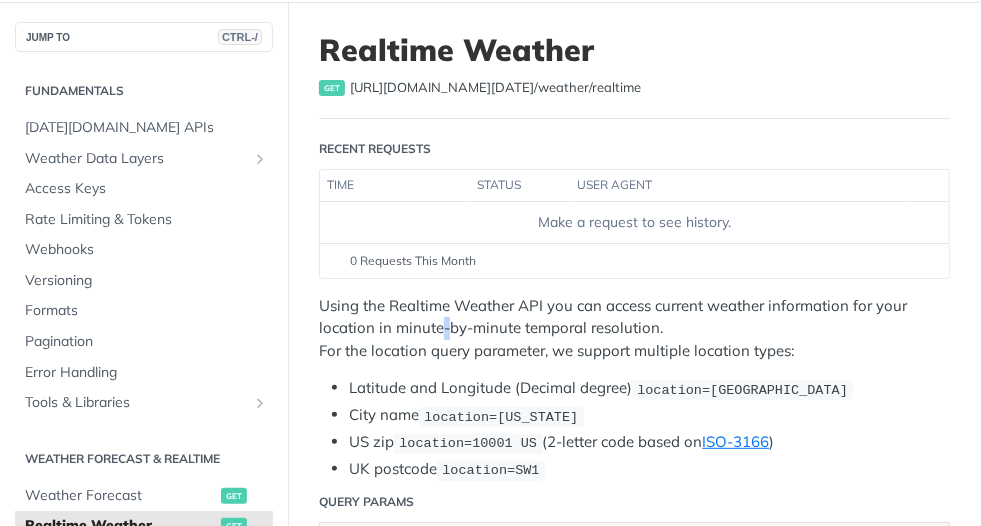 click on "Using the Realtime Weather API you can access current weather information for your location in minute-by-minute temporal resolution.
For the location query parameter, we support multiple location types:" at bounding box center (634, 329) 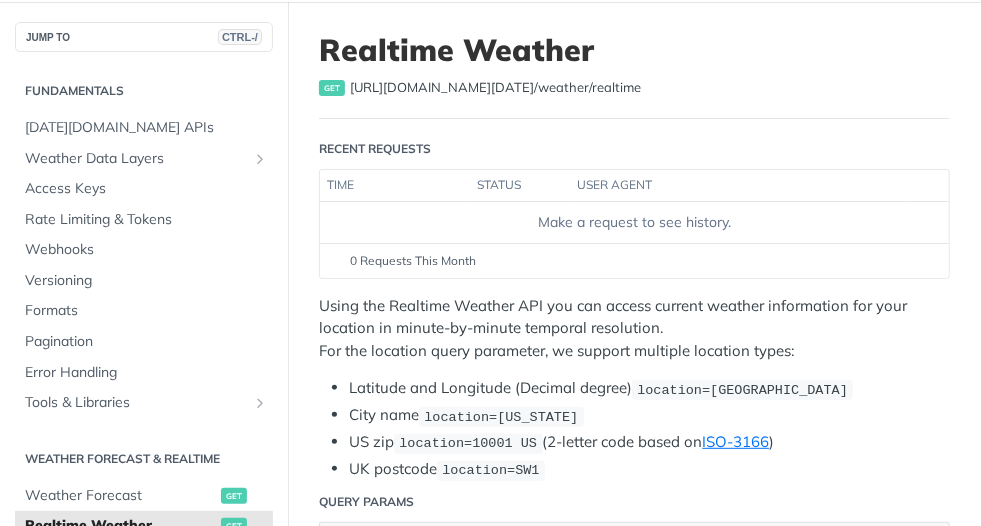 click on "Using the Realtime Weather API you can access current weather information for your location in minute-by-minute temporal resolution.
For the location query parameter, we support multiple location types:" at bounding box center (634, 329) 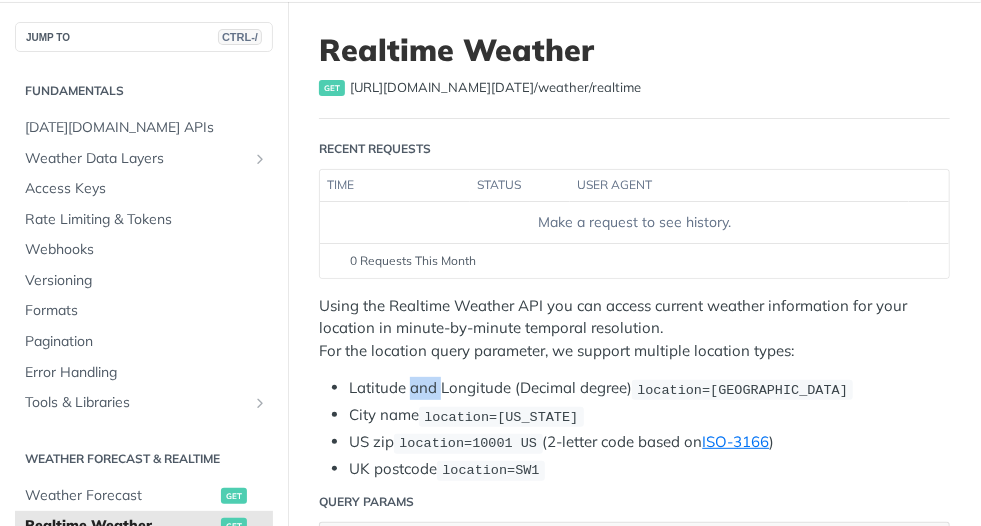 click on "Latitude and Longitude (Decimal degree)  location=42.3478, -71.0466" at bounding box center [649, 388] 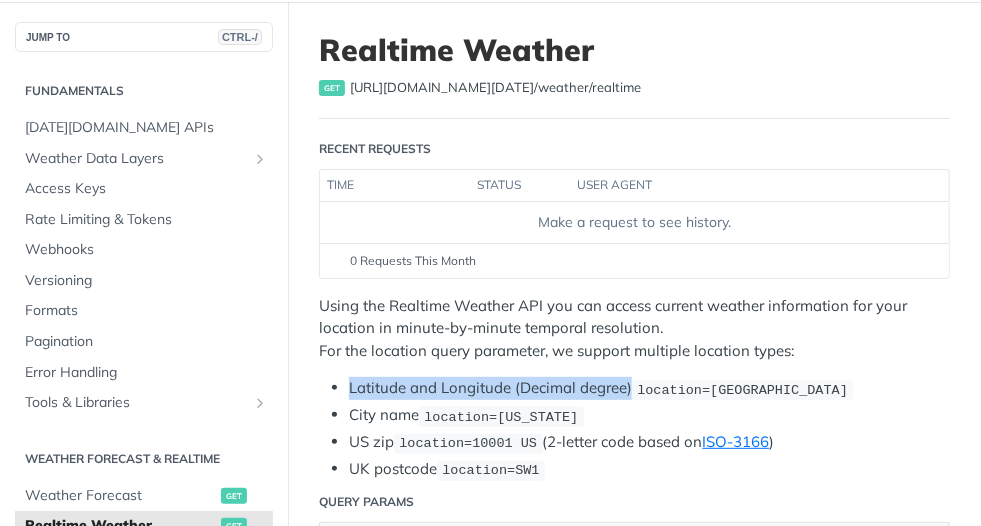 click on "Latitude and Longitude (Decimal degree)  location=42.3478, -71.0466" at bounding box center [649, 388] 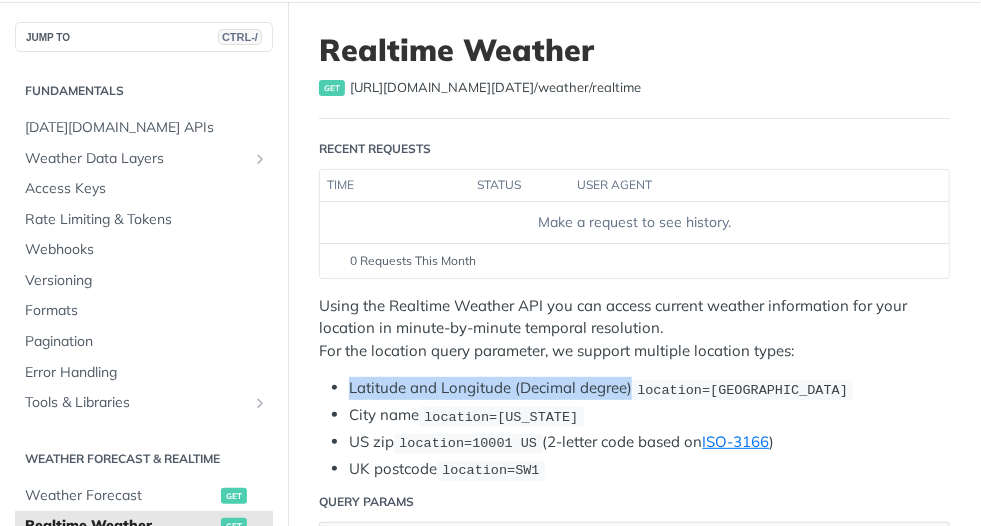 click on "Latitude and Longitude (Decimal degree)  location=42.3478, -71.0466" at bounding box center (649, 388) 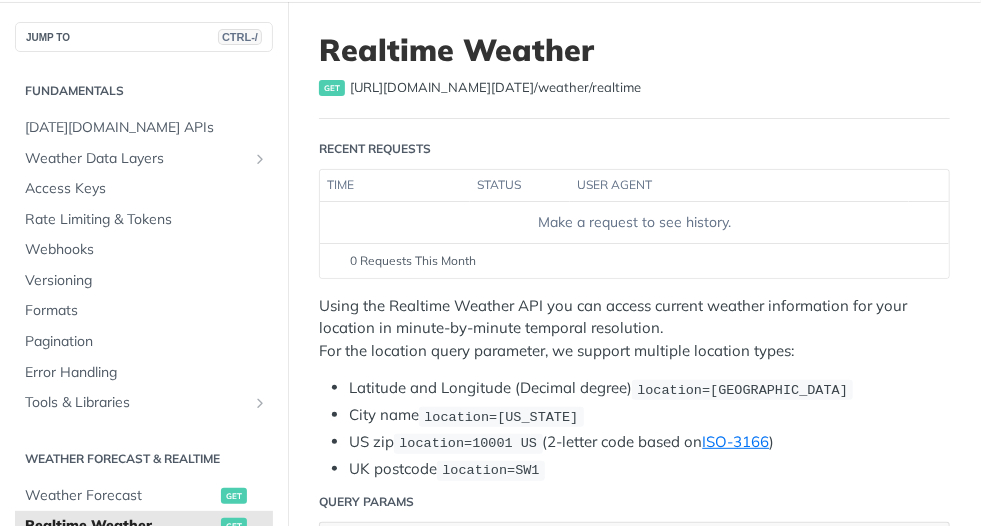 click on "Latitude and Longitude (Decimal degree)  location=42.3478, -71.0466" at bounding box center [649, 388] 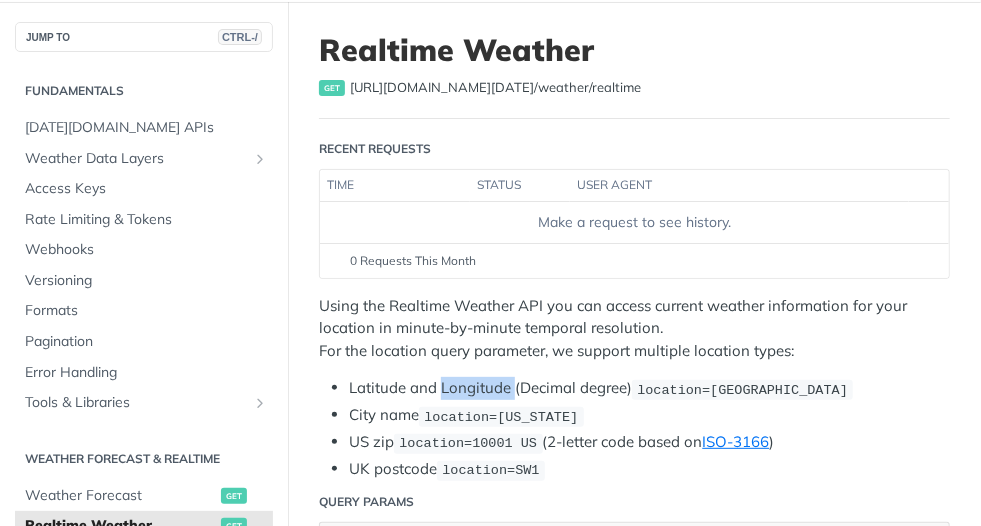 click on "Latitude and Longitude (Decimal degree)  location=42.3478, -71.0466" at bounding box center [649, 388] 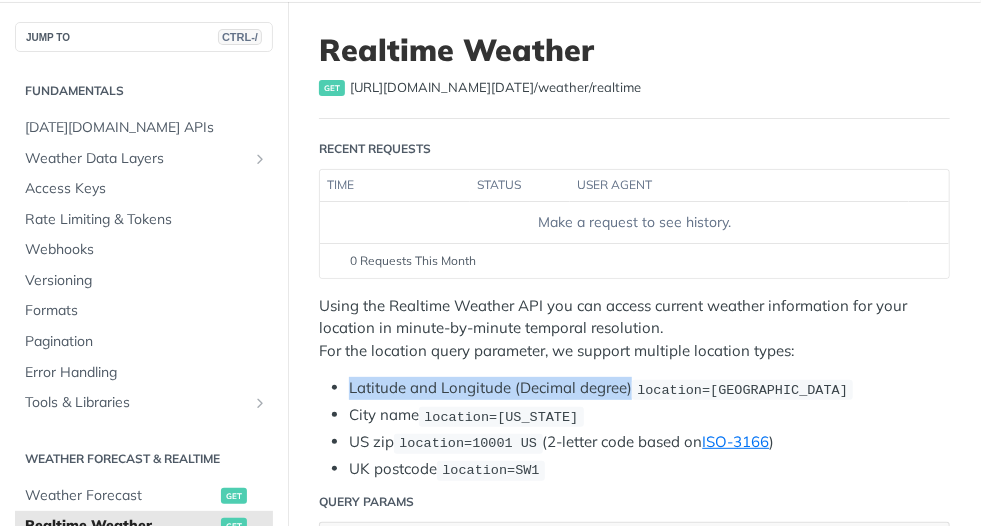 click on "Latitude and Longitude (Decimal degree)  location=42.3478, -71.0466" at bounding box center [649, 388] 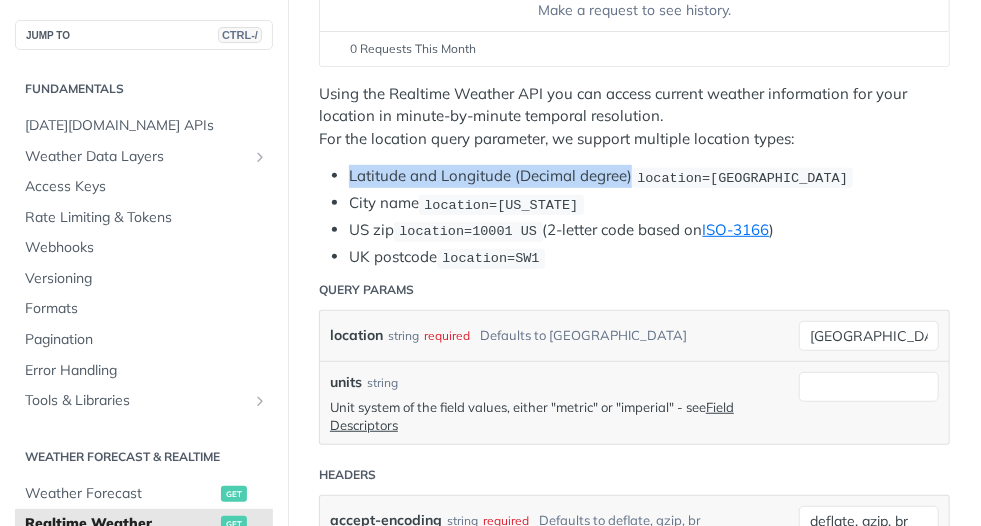 scroll, scrollTop: 211, scrollLeft: 0, axis: vertical 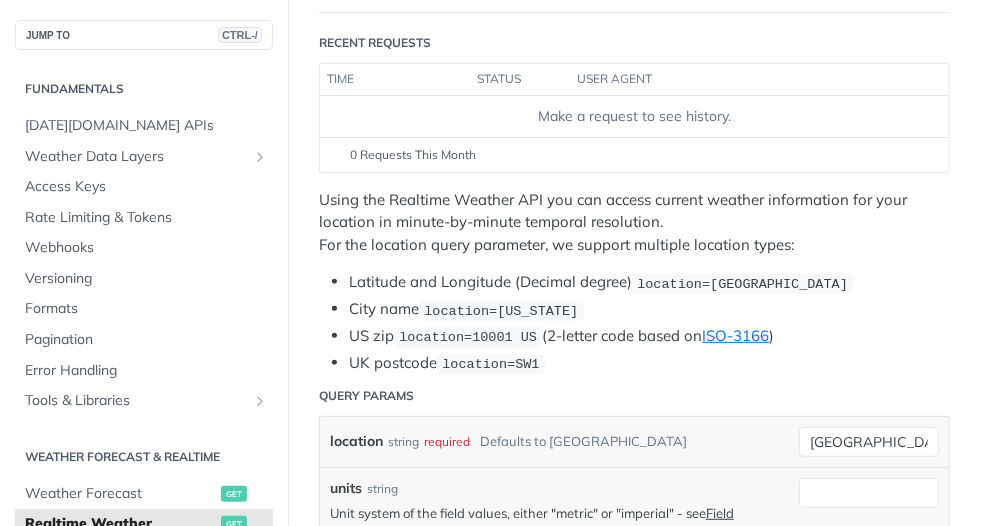 click on "Using the Realtime Weather API you can access current weather information for your location in minute-by-minute temporal resolution.
For the location query parameter, we support multiple location types:" at bounding box center [634, 223] 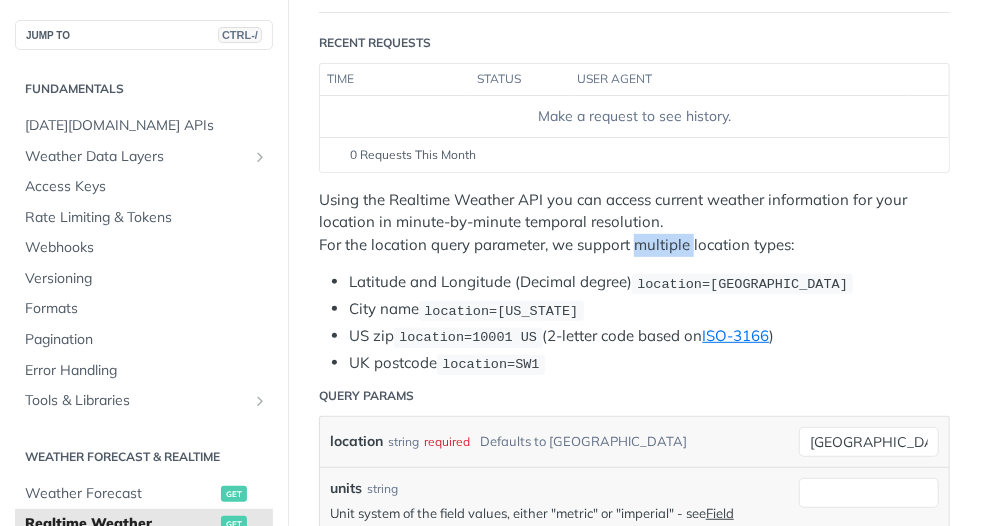 click on "Using the Realtime Weather API you can access current weather information for your location in minute-by-minute temporal resolution.
For the location query parameter, we support multiple location types:" at bounding box center (634, 223) 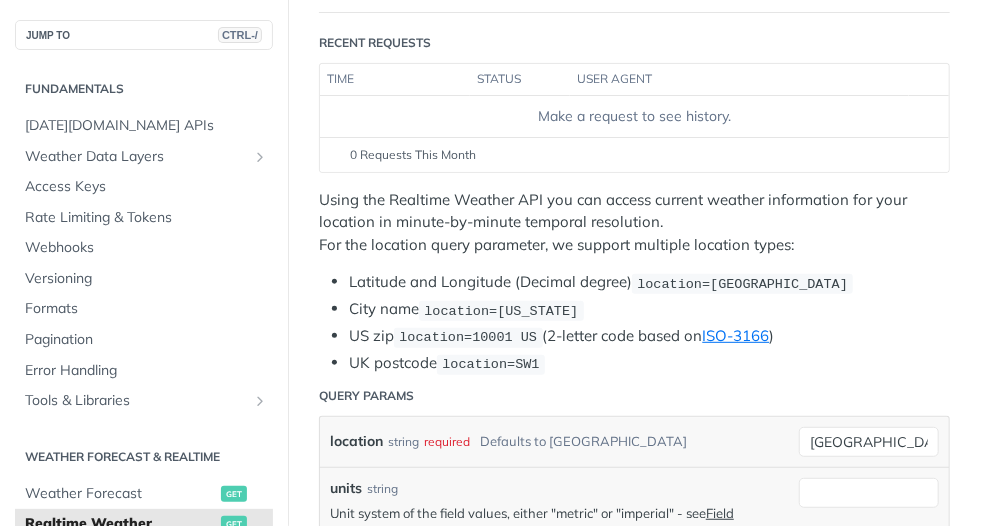 click on "Using the Realtime Weather API you can access current weather information for your location in minute-by-minute temporal resolution.
For the location query parameter, we support multiple location types:" at bounding box center [634, 223] 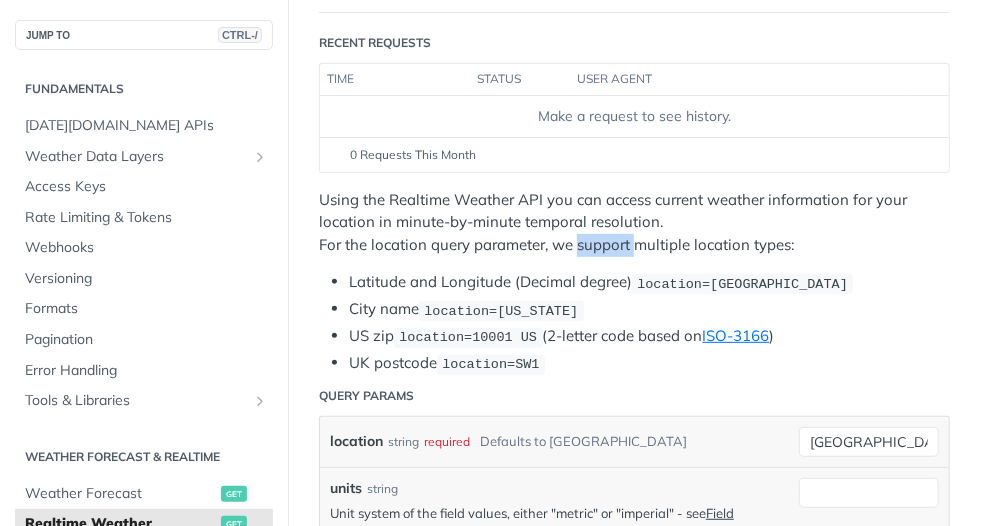 click on "Using the Realtime Weather API you can access current weather information for your location in minute-by-minute temporal resolution.
For the location query parameter, we support multiple location types:" at bounding box center (634, 223) 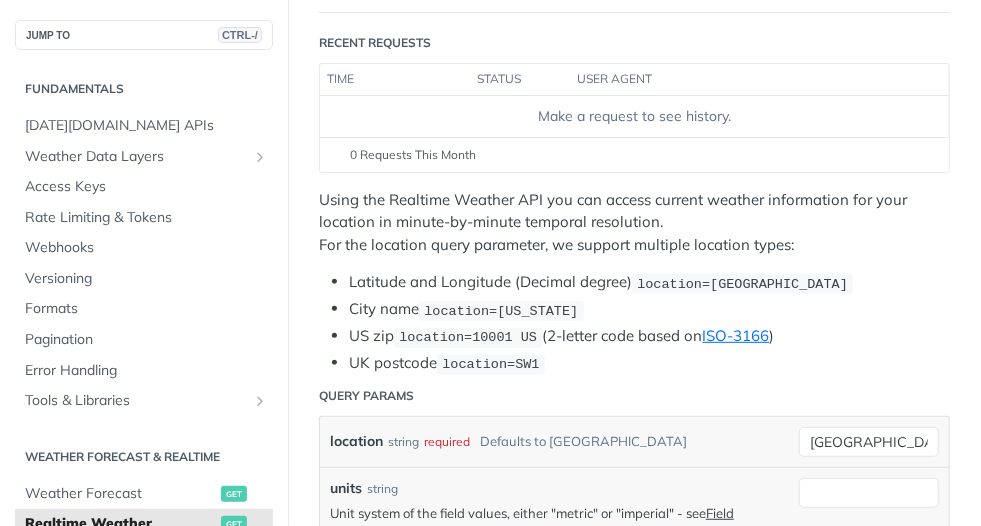 click on "Using the Realtime Weather API you can access current weather information for your location in minute-by-minute temporal resolution.
For the location query parameter, we support multiple location types:" at bounding box center (634, 223) 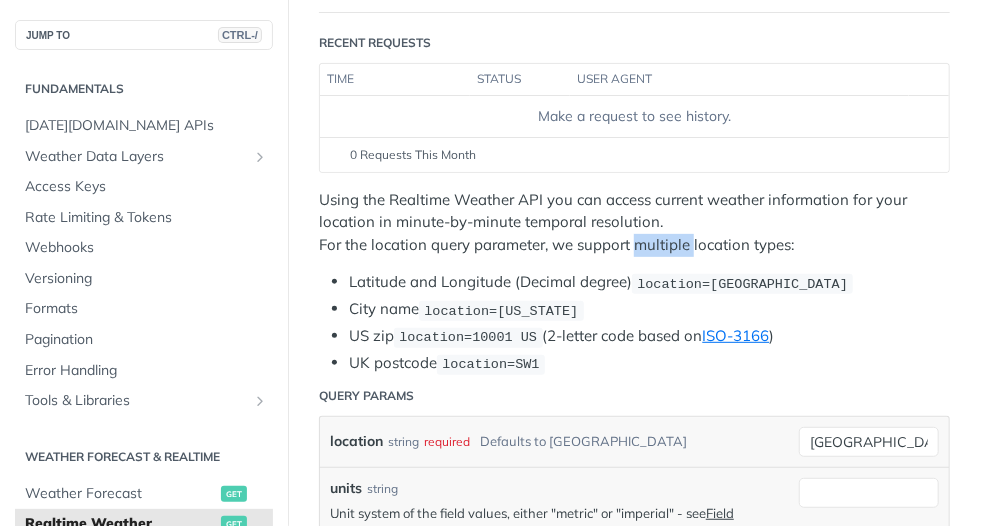 click on "Using the Realtime Weather API you can access current weather information for your location in minute-by-minute temporal resolution.
For the location query parameter, we support multiple location types:" at bounding box center [634, 223] 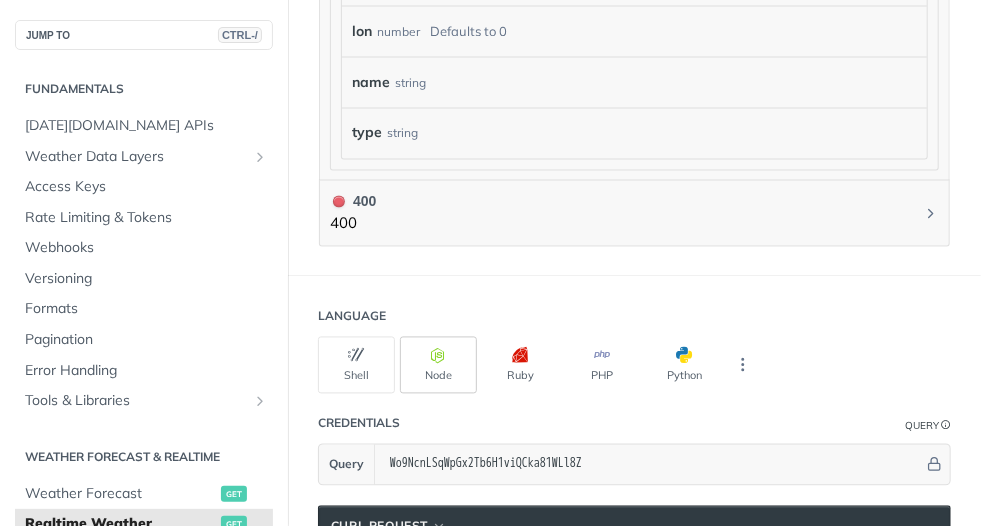 scroll, scrollTop: 1481, scrollLeft: 0, axis: vertical 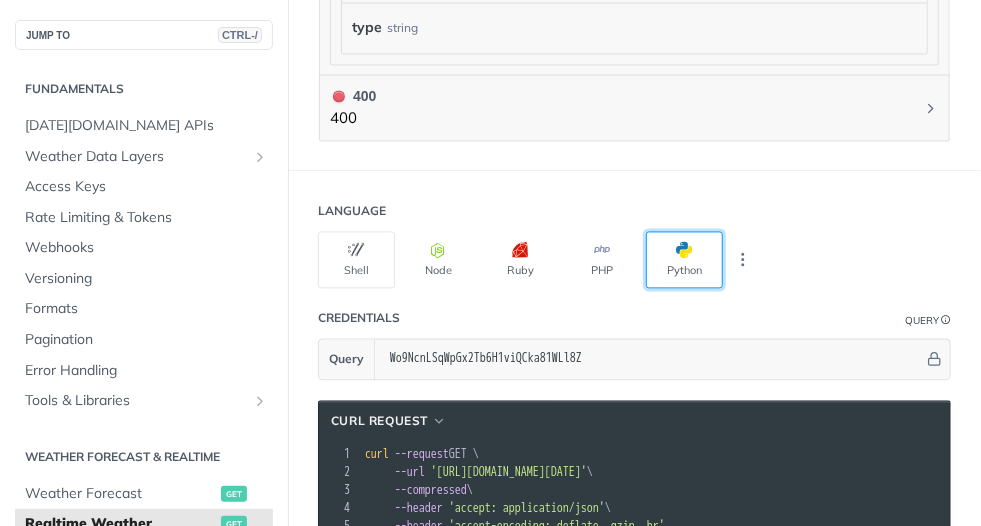 click on "Python" at bounding box center (684, 259) 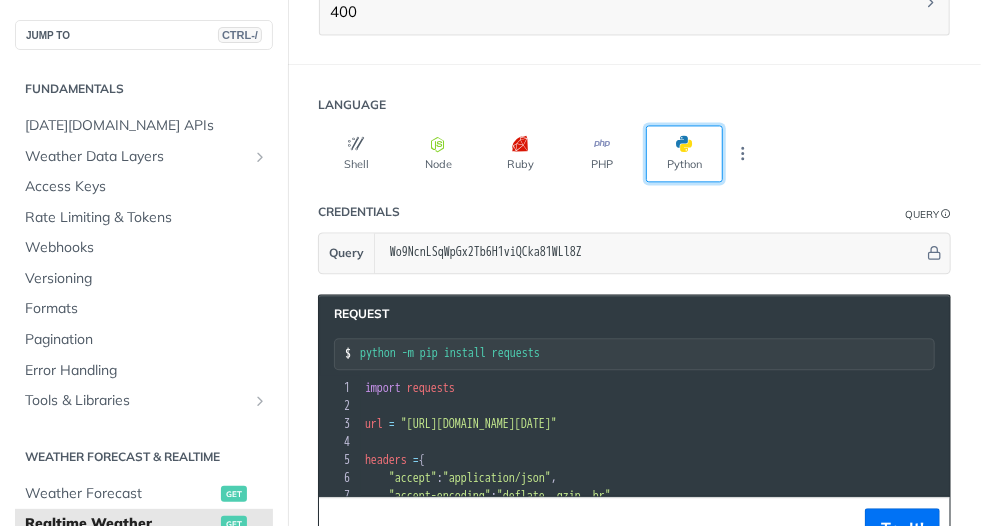 scroll, scrollTop: 1692, scrollLeft: 0, axis: vertical 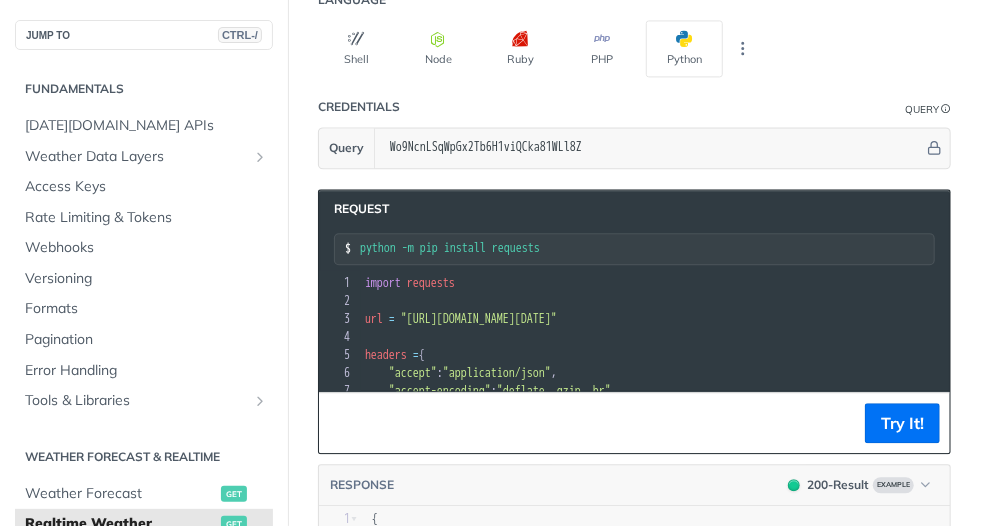 click on ""application/json"" at bounding box center [497, 373] 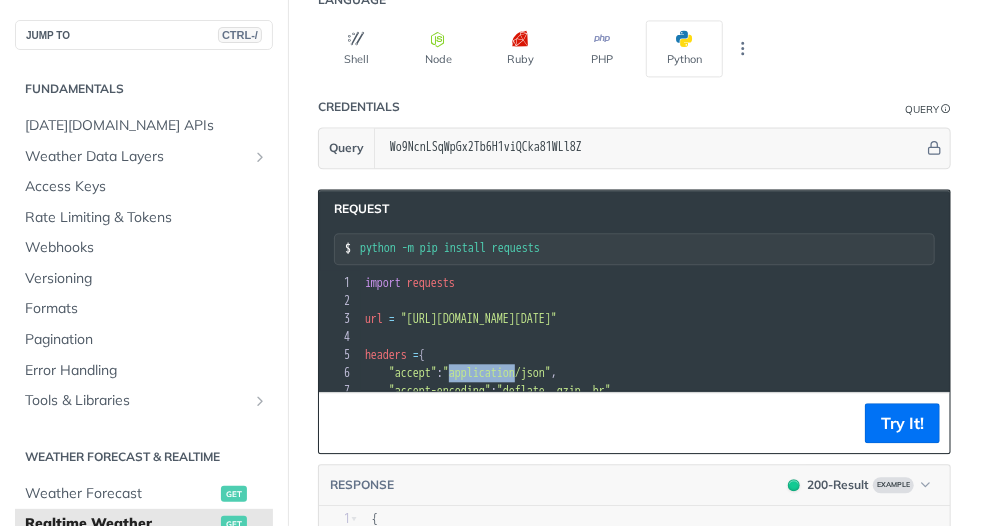 click on ""application/json"" at bounding box center [497, 373] 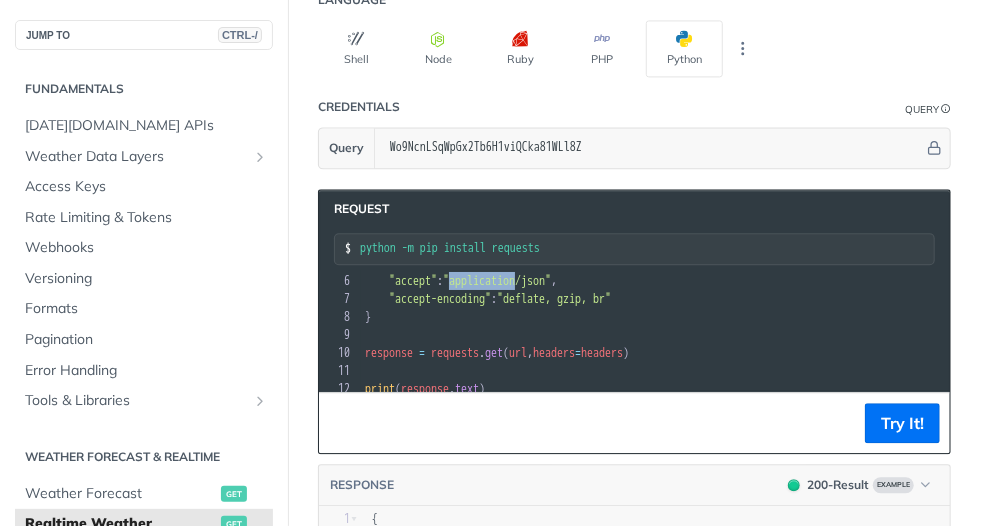 scroll, scrollTop: 0, scrollLeft: 0, axis: both 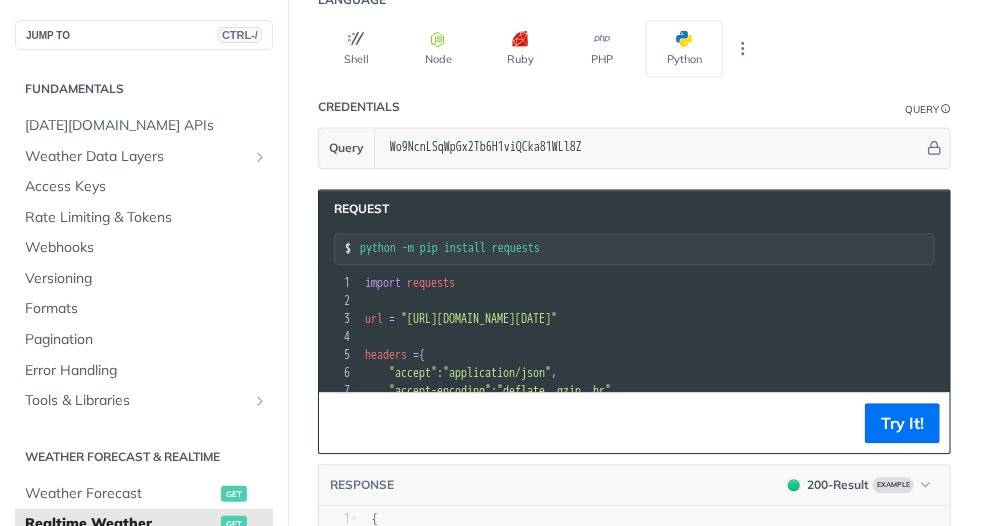click on ""https://api.tomorrow.io/v4/weather/realtime?location=toronto&apikey=Wo9NcnLSqWpGx2Tb6H1viQCka81WLl8Z"" at bounding box center [479, 319] 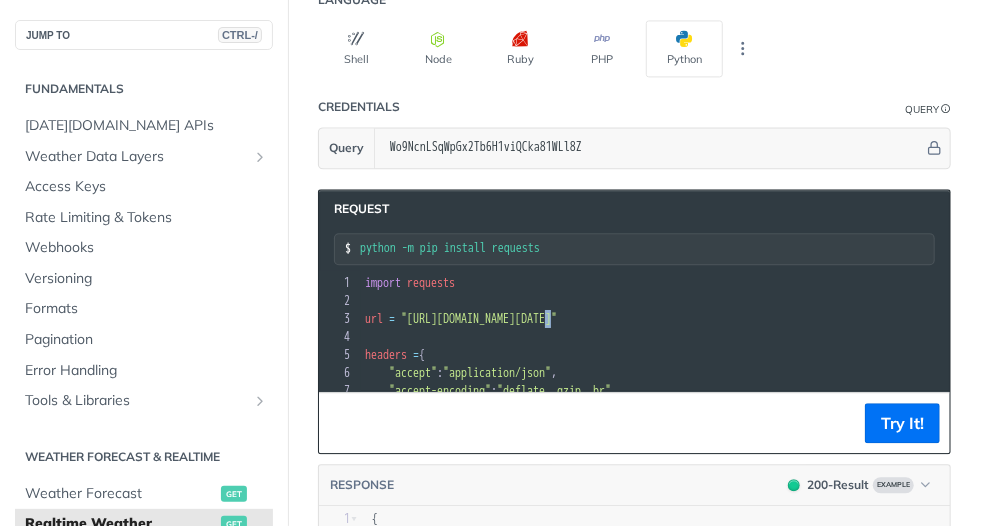 click on ""https://api.tomorrow.io/v4/weather/realtime?location=toronto&apikey=Wo9NcnLSqWpGx2Tb6H1viQCka81WLl8Z"" at bounding box center [479, 319] 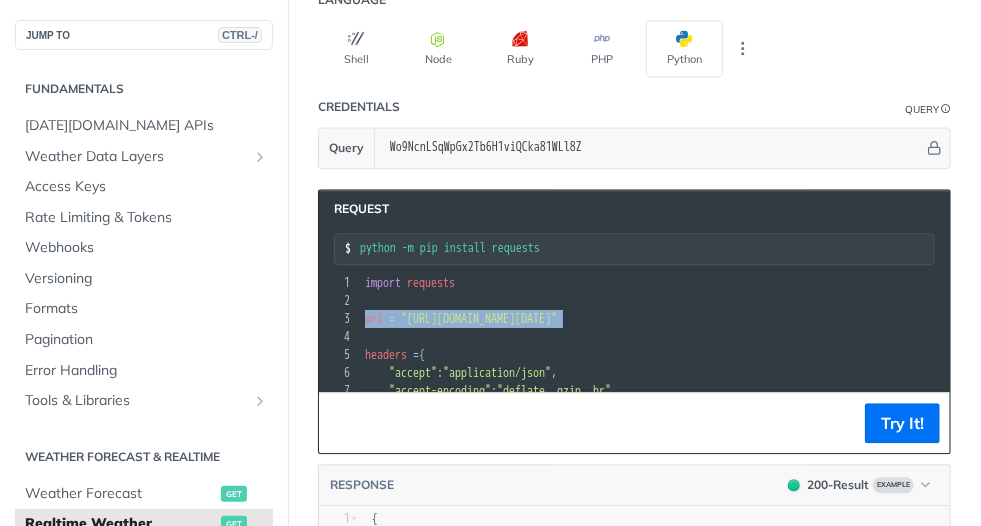 click on ""https://api.tomorrow.io/v4/weather/realtime?location=toronto&apikey=Wo9NcnLSqWpGx2Tb6H1viQCka81WLl8Z"" at bounding box center [479, 319] 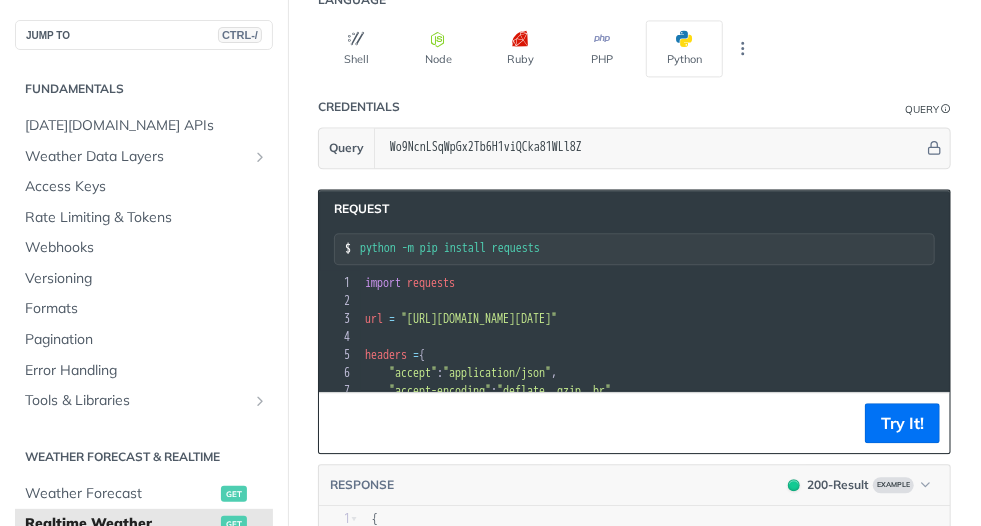 click on ""https://api.tomorrow.io/v4/weather/realtime?location=toronto&apikey=Wo9NcnLSqWpGx2Tb6H1viQCka81WLl8Z"" at bounding box center [479, 319] 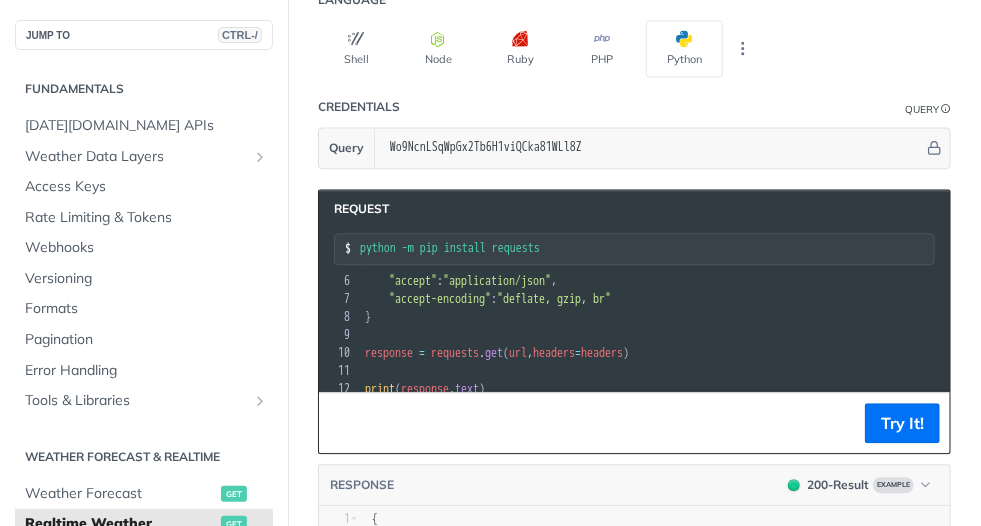 scroll, scrollTop: 101, scrollLeft: 0, axis: vertical 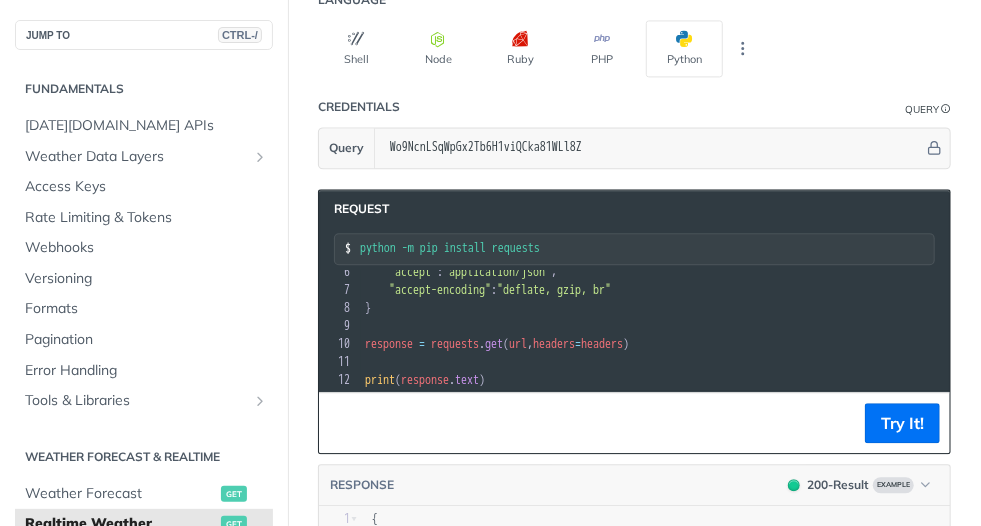click on "response   =   requests . get ( url ,  headers = headers )" at bounding box center (721, 344) 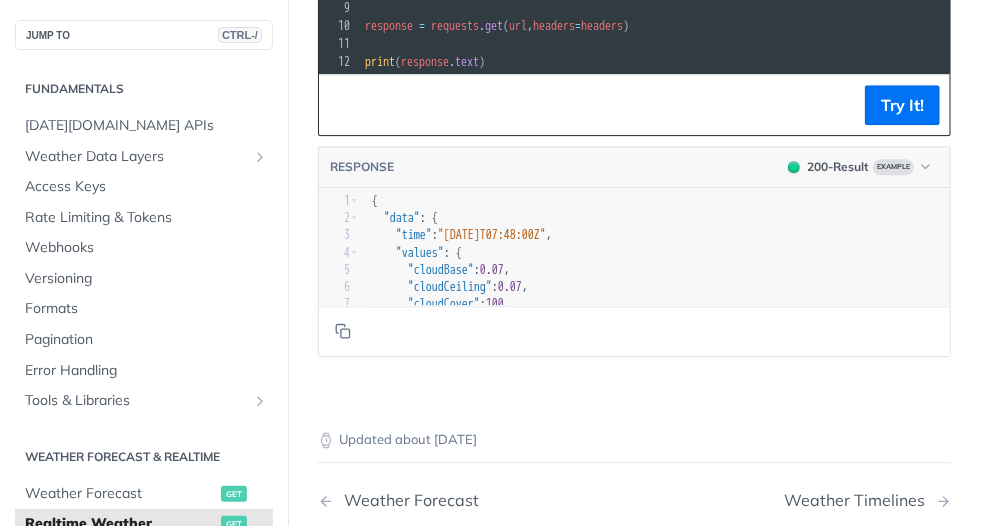 scroll, scrollTop: 2116, scrollLeft: 0, axis: vertical 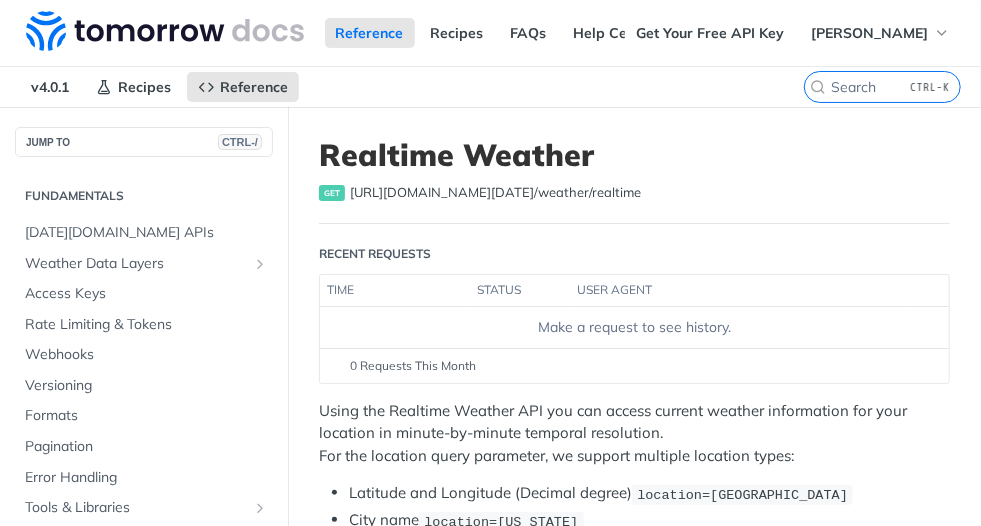 click on "v4.0.1 Recipes Reference" at bounding box center [402, 87] 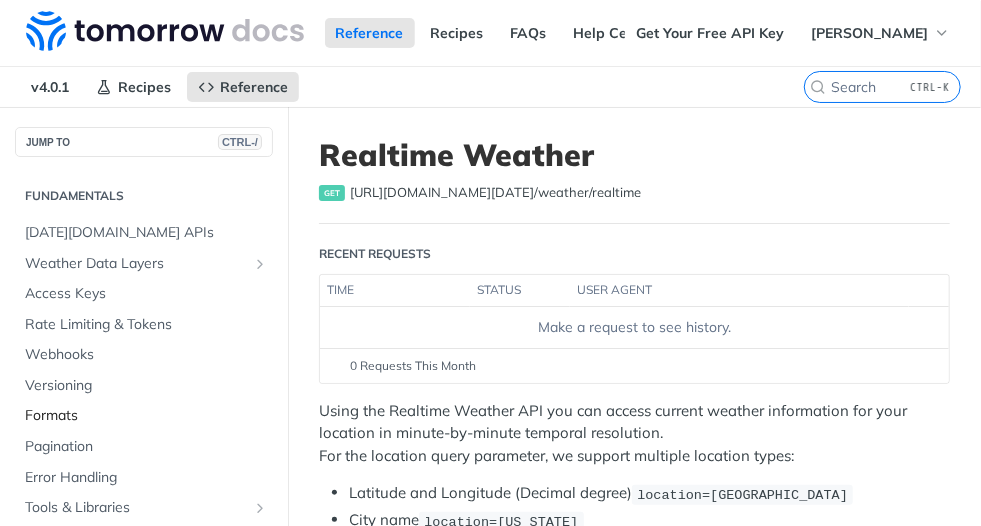 scroll, scrollTop: 239, scrollLeft: 0, axis: vertical 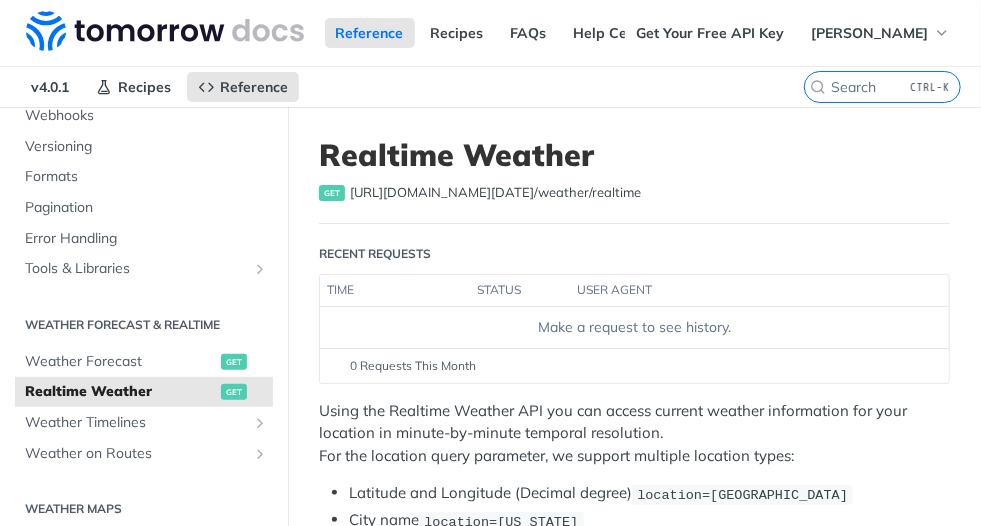 click on "Realtime Weather" at bounding box center [634, 155] 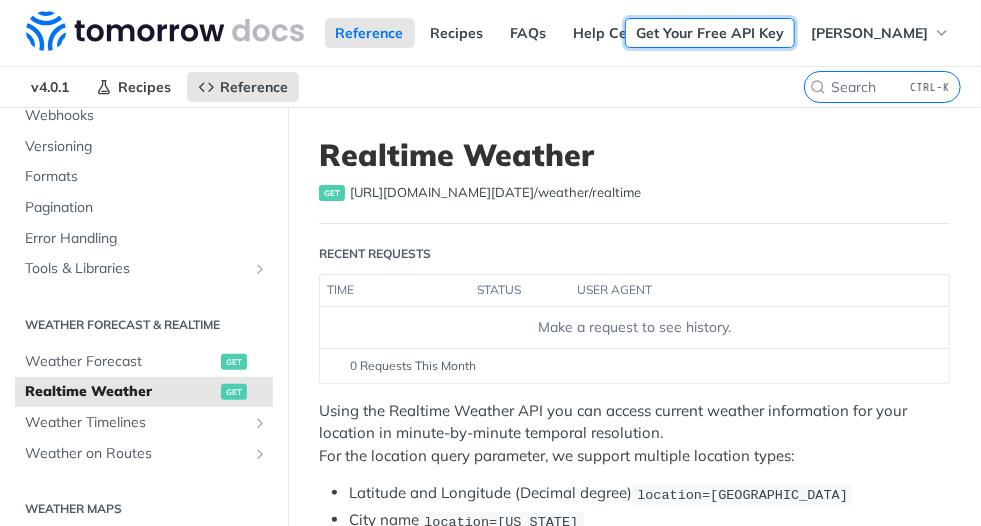 click on "Get Your Free API Key" at bounding box center (710, 33) 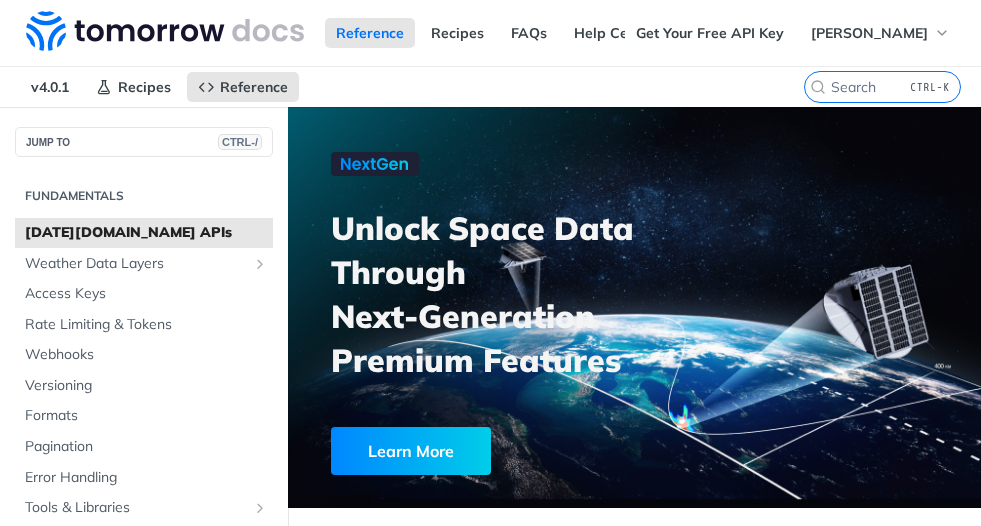 scroll, scrollTop: 0, scrollLeft: 0, axis: both 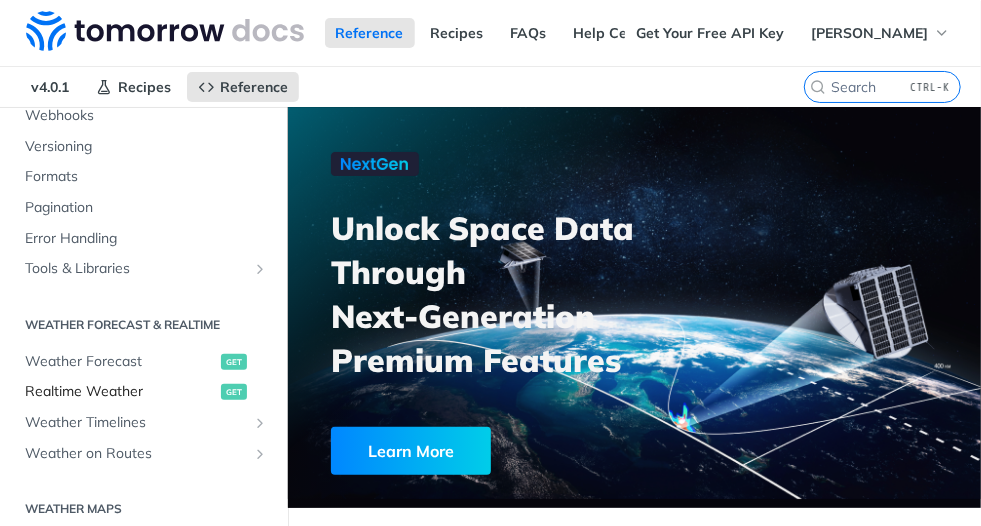 click on "Realtime Weather" at bounding box center [120, 392] 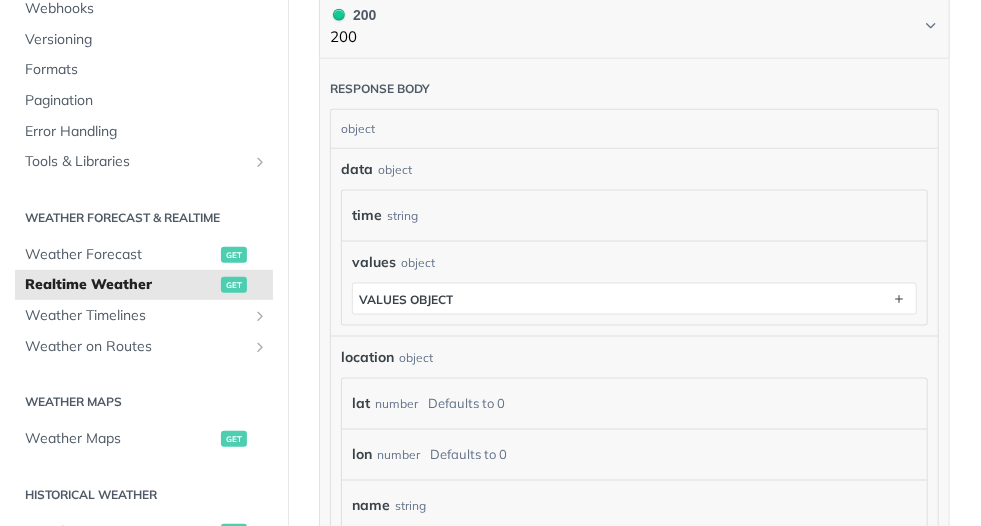 scroll, scrollTop: 1058, scrollLeft: 0, axis: vertical 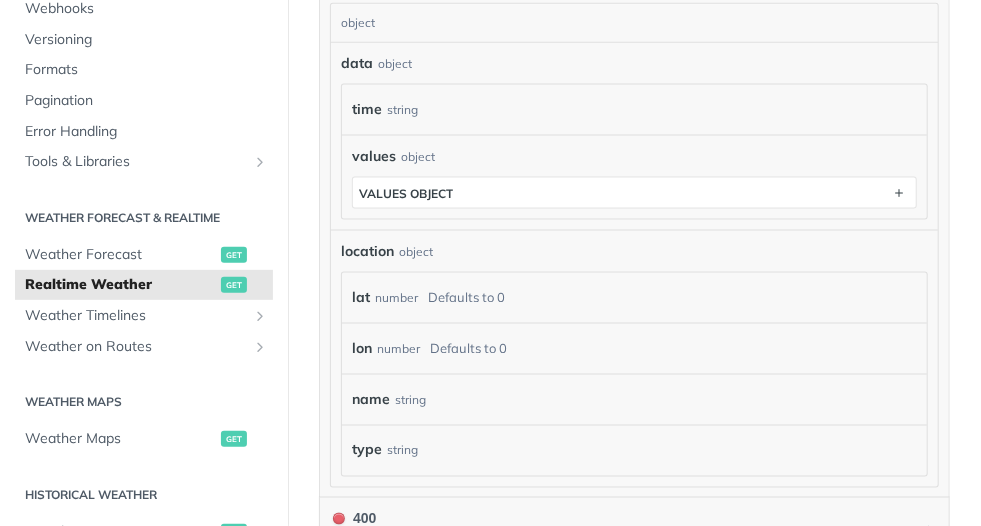 click on "location" at bounding box center [367, 251] 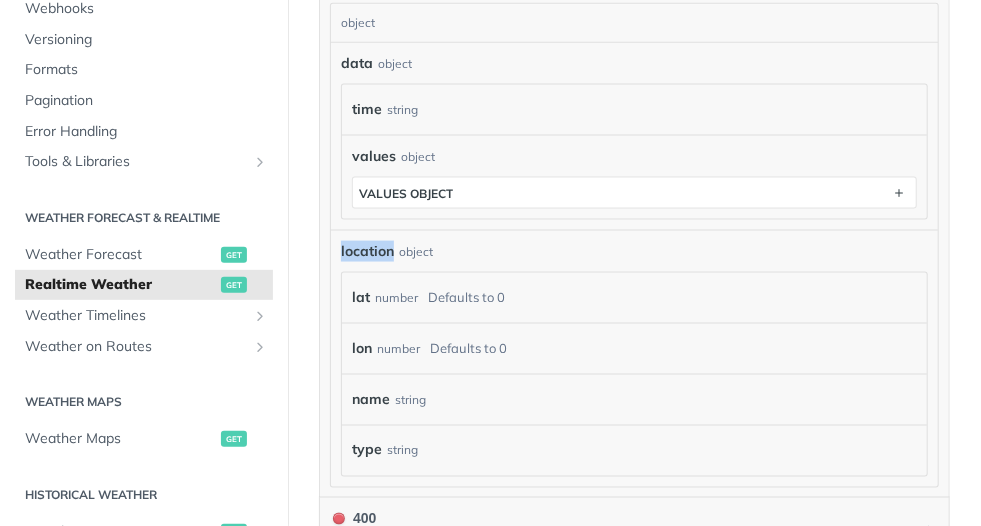 click on "location" at bounding box center (367, 251) 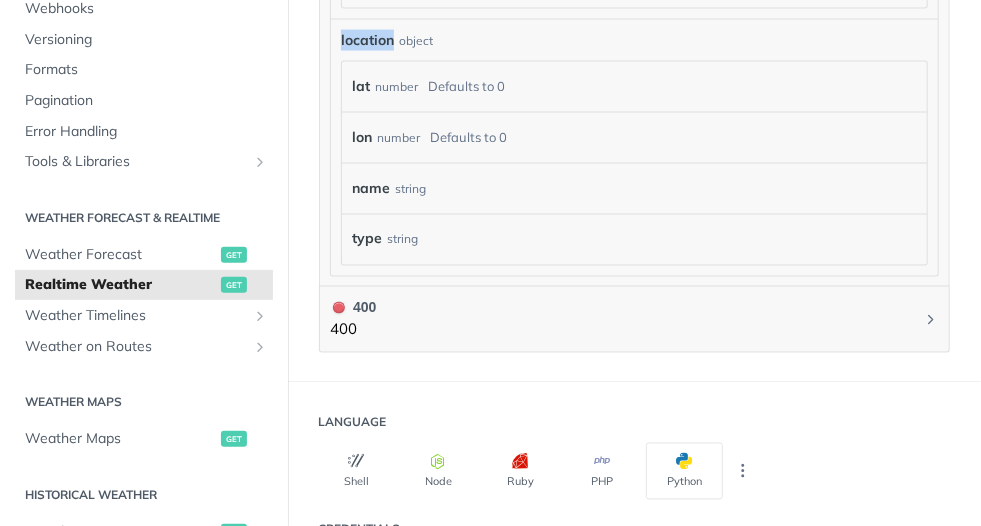 scroll, scrollTop: 1692, scrollLeft: 0, axis: vertical 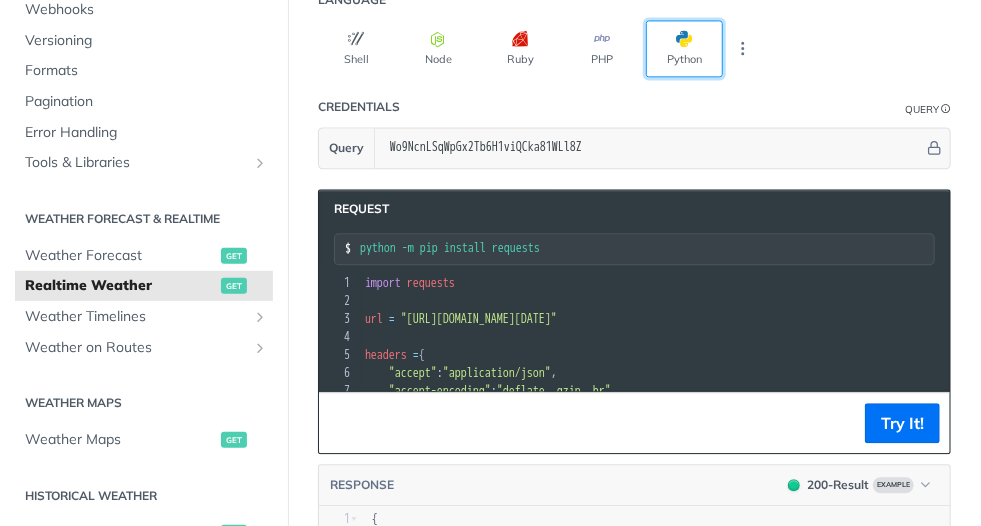 click on "Python" at bounding box center (684, 48) 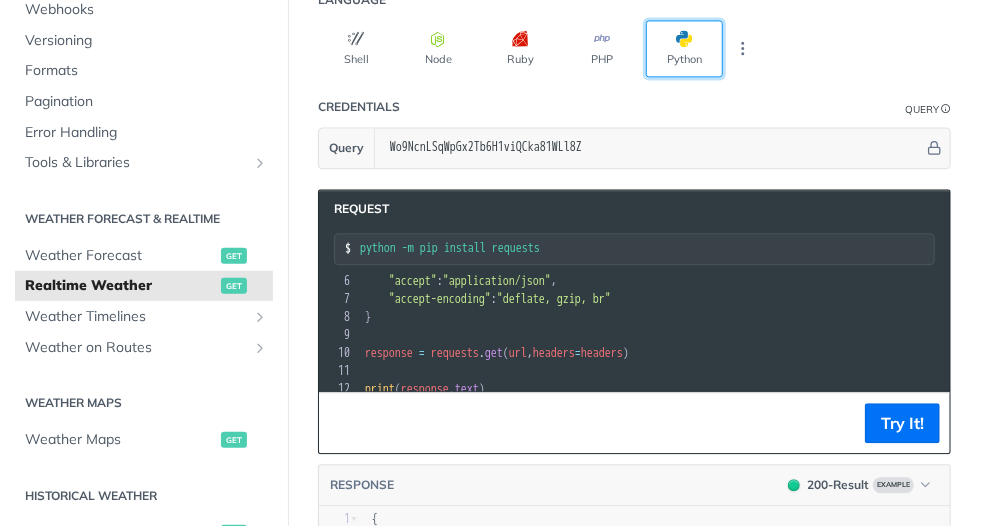 scroll, scrollTop: 101, scrollLeft: 0, axis: vertical 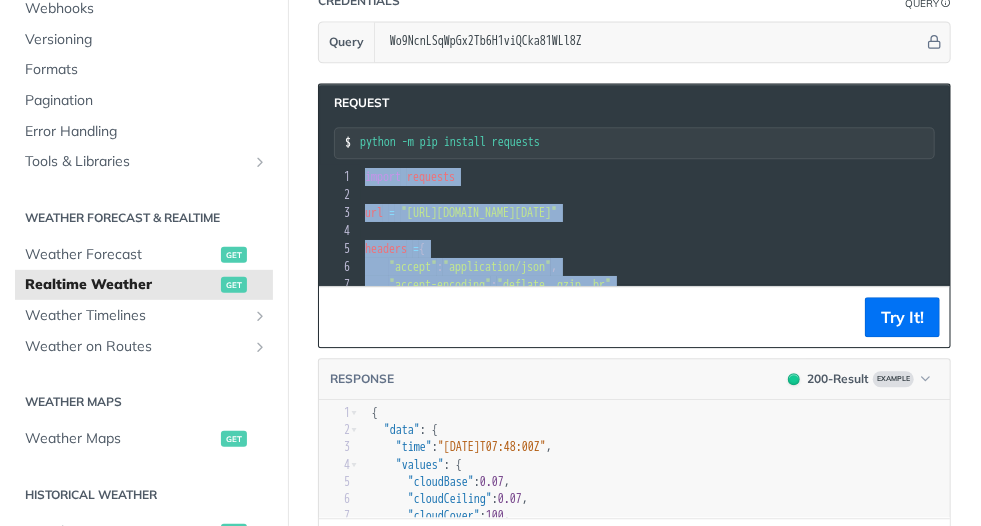 drag, startPoint x: 532, startPoint y: 259, endPoint x: 361, endPoint y: 139, distance: 208.90428 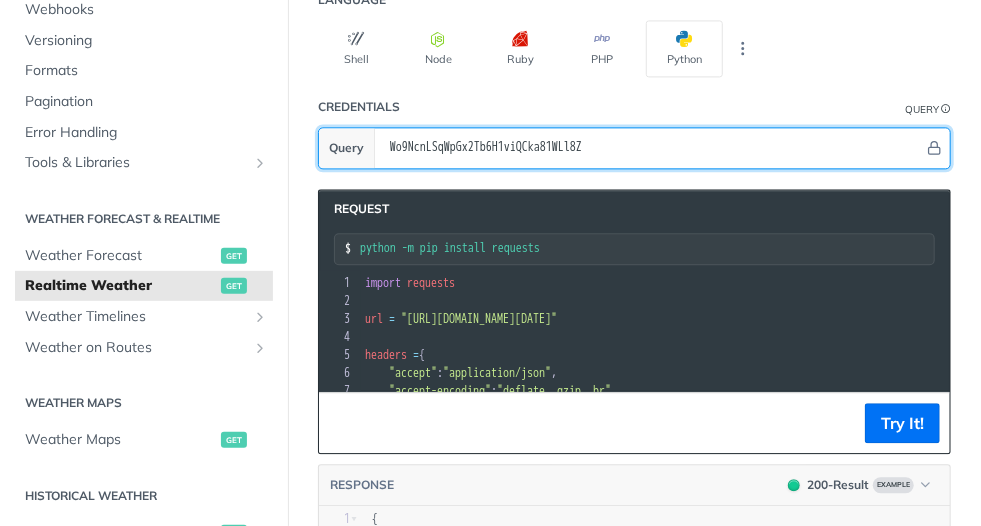 click on "Wo9NcnLSqWpGx2Tb6H1viQCka81WLl8Z" at bounding box center (652, 148) 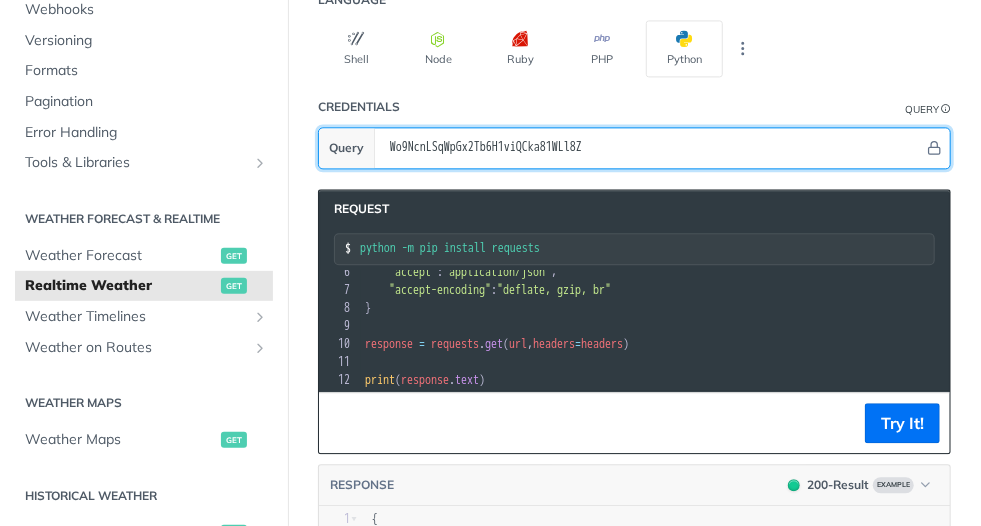 scroll, scrollTop: 9, scrollLeft: 0, axis: vertical 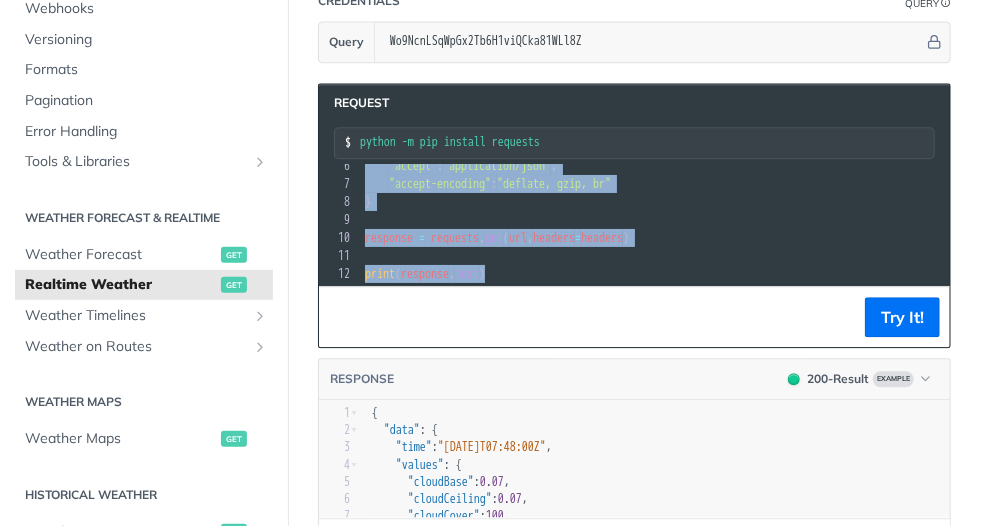drag, startPoint x: 366, startPoint y: 296, endPoint x: 547, endPoint y: 260, distance: 184.5454 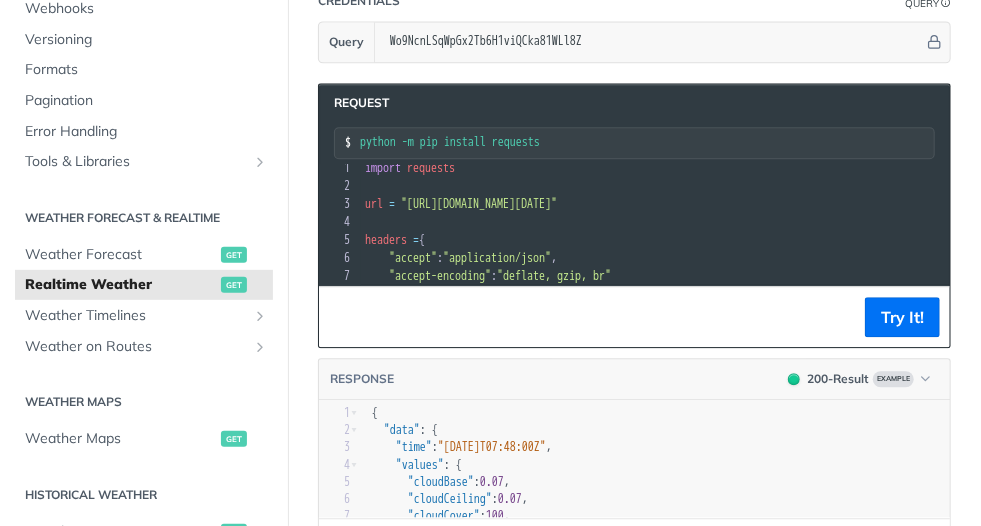 click on ""https://api.tomorrow.io/v4/weather/realtime?location=toronto&apikey=Wo9NcnLSqWpGx2Tb6H1viQCka81WLl8Z"" at bounding box center (479, 204) 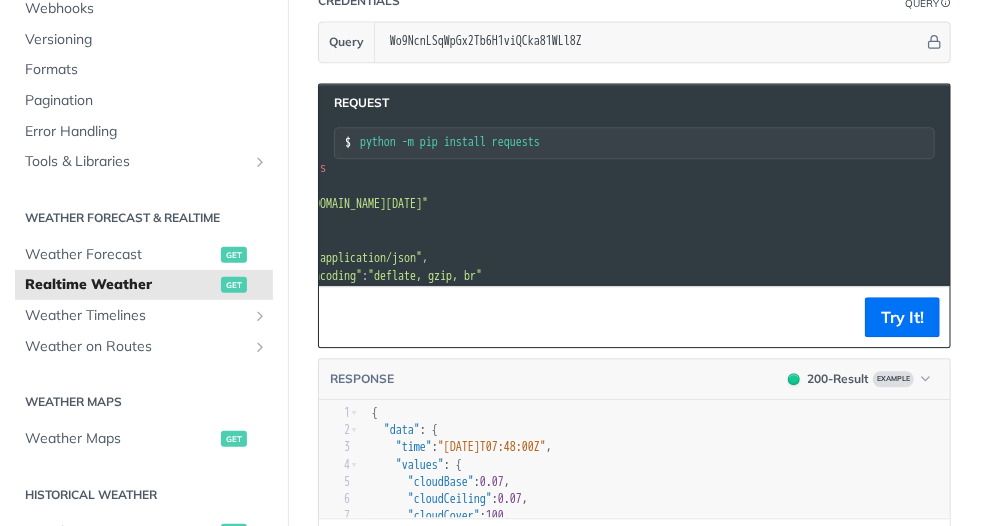 click on "url   =   "https://api.tomorrow.io/v4/weather/realtime?location=toronto&apikey=Wo9NcnLSqWpGx2Tb6H1viQCka81WLl8Z"" at bounding box center (592, 204) 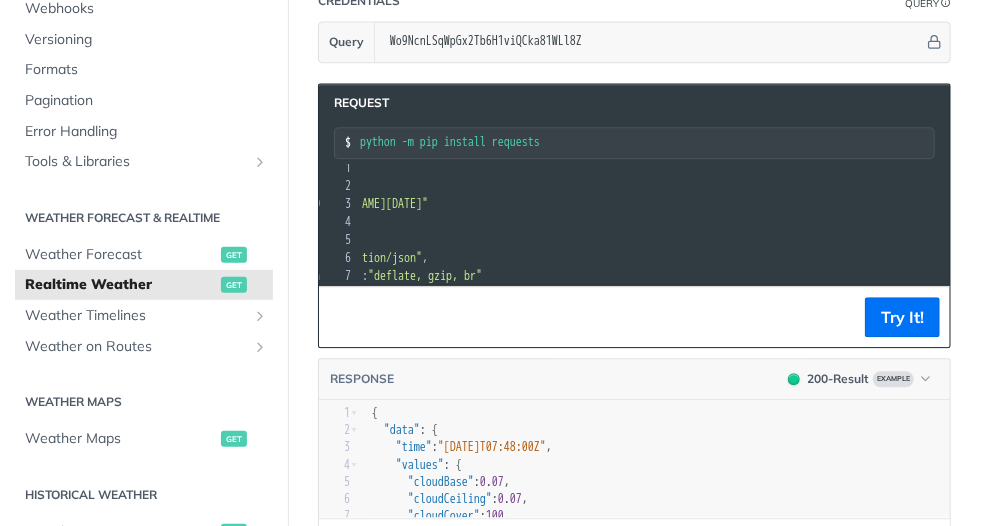 copy on "Wo9NcnLSqWpGx2Tb6H1viQCka81WLl8Z" 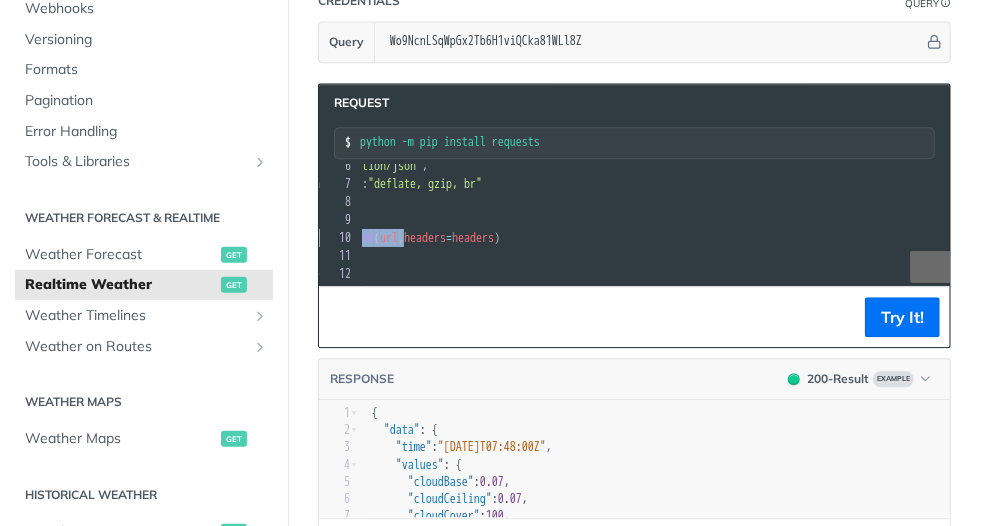 scroll, scrollTop: 0, scrollLeft: 0, axis: both 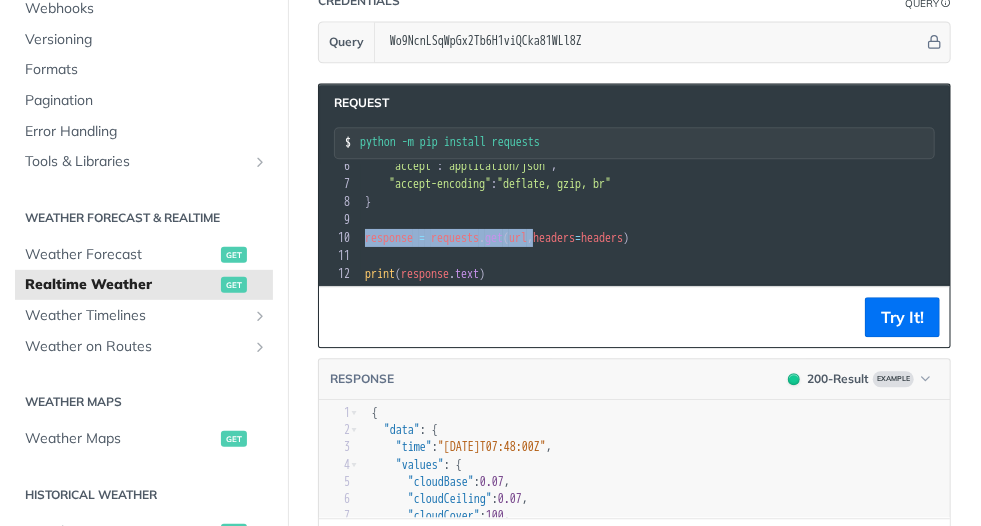 drag, startPoint x: 376, startPoint y: 221, endPoint x: 400, endPoint y: 210, distance: 26.400757 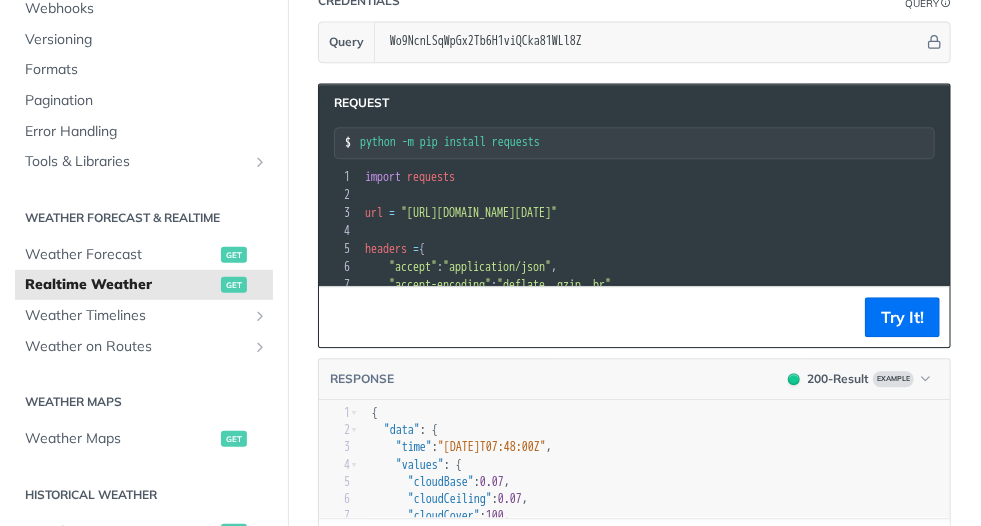 scroll, scrollTop: 92, scrollLeft: 0, axis: vertical 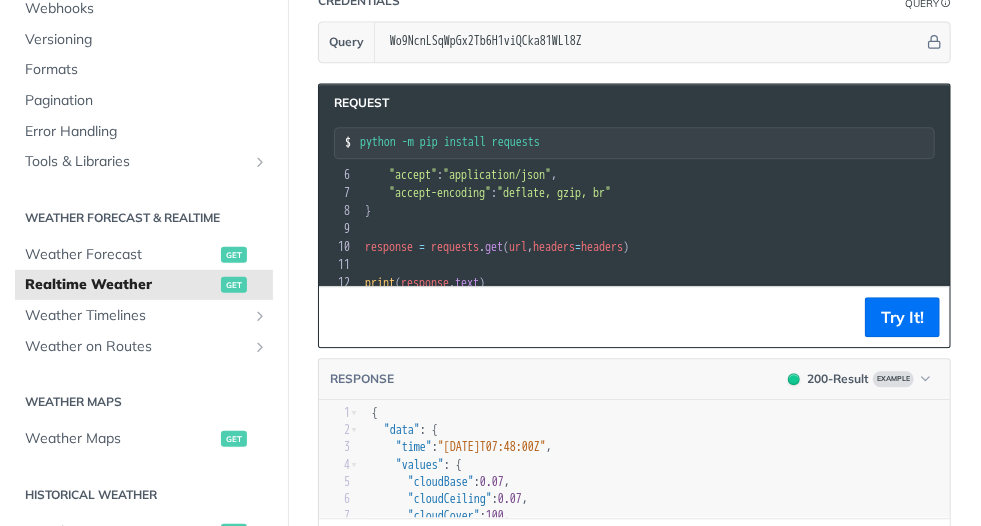 click on "​" at bounding box center [721, 229] 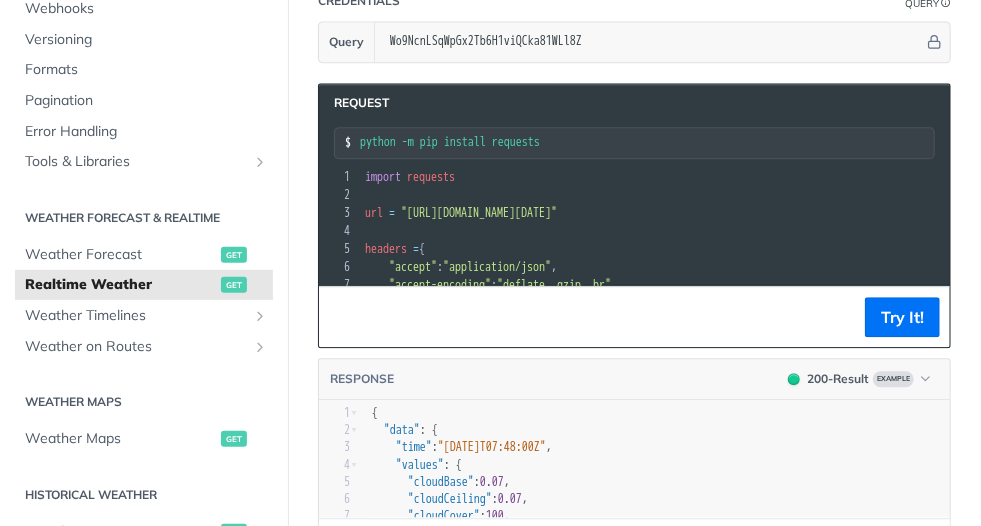 scroll, scrollTop: 92, scrollLeft: 0, axis: vertical 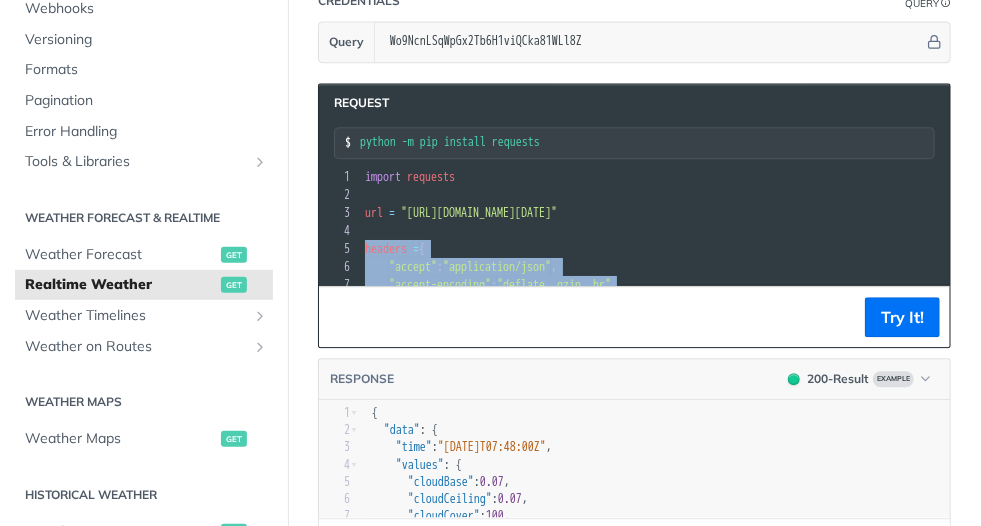 drag, startPoint x: 391, startPoint y: 209, endPoint x: 339, endPoint y: 221, distance: 53.366657 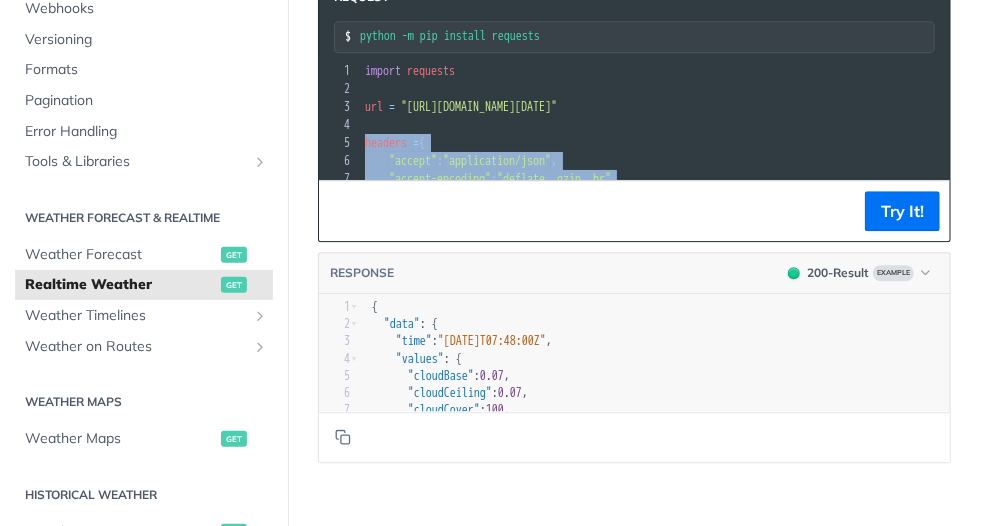 scroll, scrollTop: 1798, scrollLeft: 0, axis: vertical 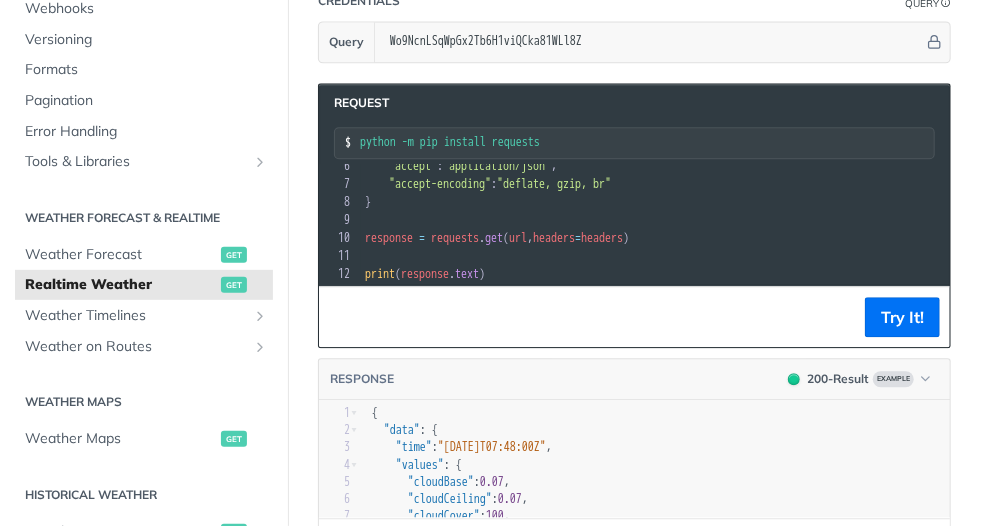 click on "​" at bounding box center [721, 256] 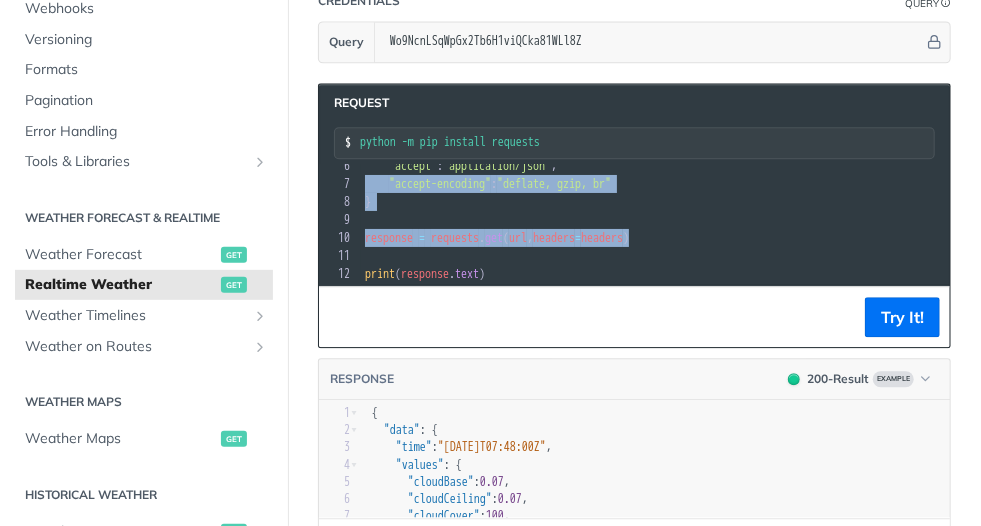 scroll, scrollTop: 9, scrollLeft: 0, axis: vertical 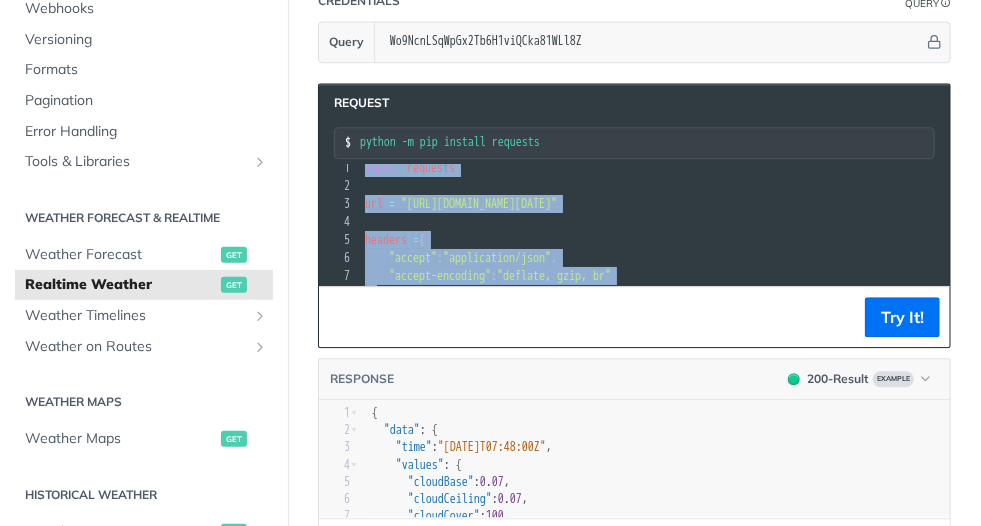 drag, startPoint x: 683, startPoint y: 220, endPoint x: 348, endPoint y: 145, distance: 343.29288 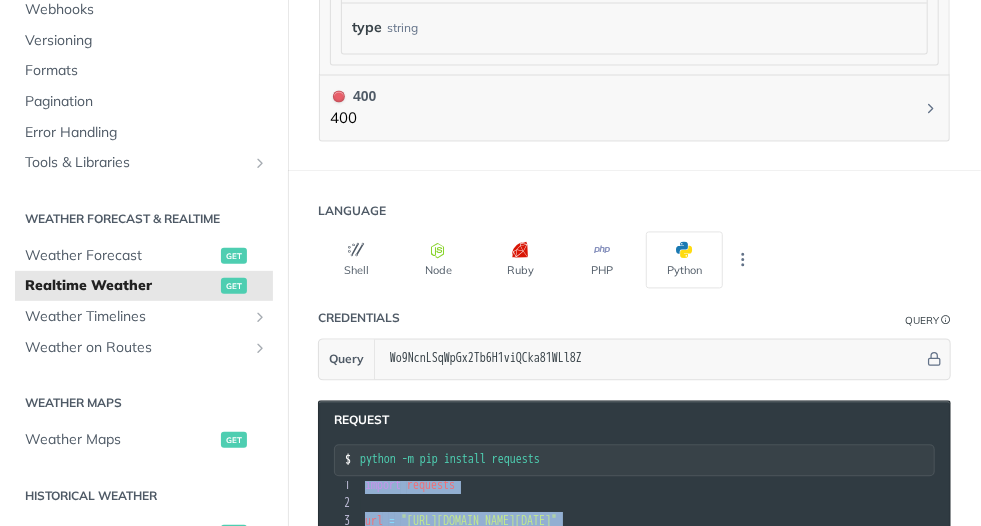 scroll, scrollTop: 1269, scrollLeft: 0, axis: vertical 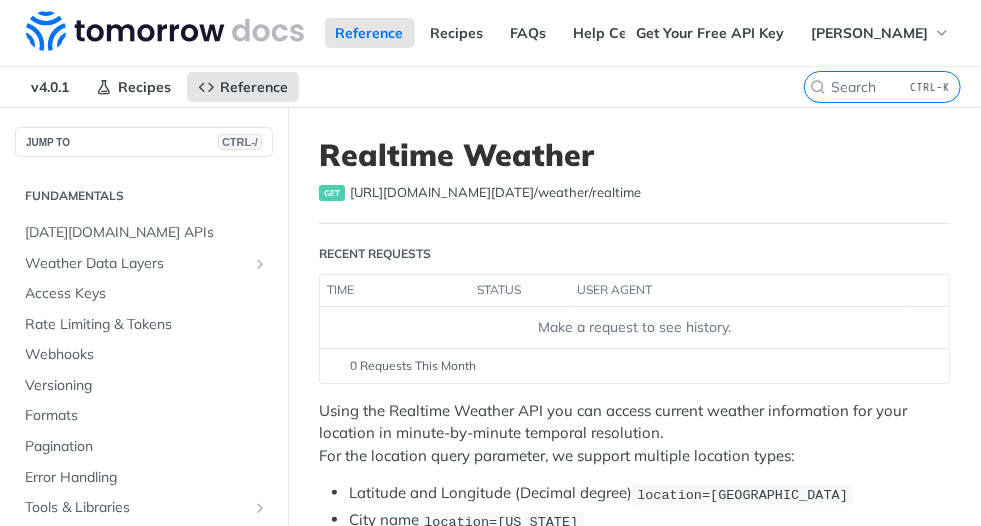 click on "Realtime Weather get   https://api.tomorrow.io/v4 /weather/realtime" at bounding box center [634, 180] 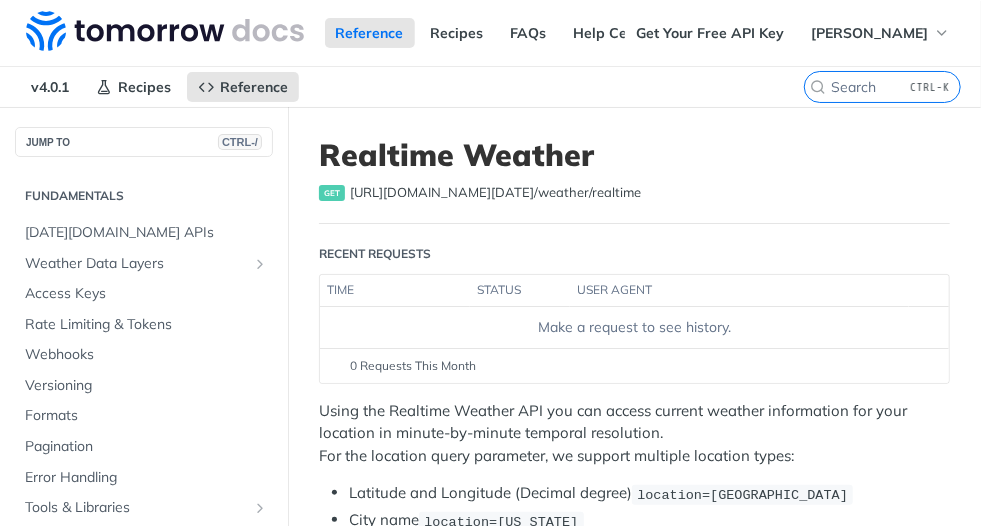 click on "Make a request to see history." at bounding box center [634, 327] 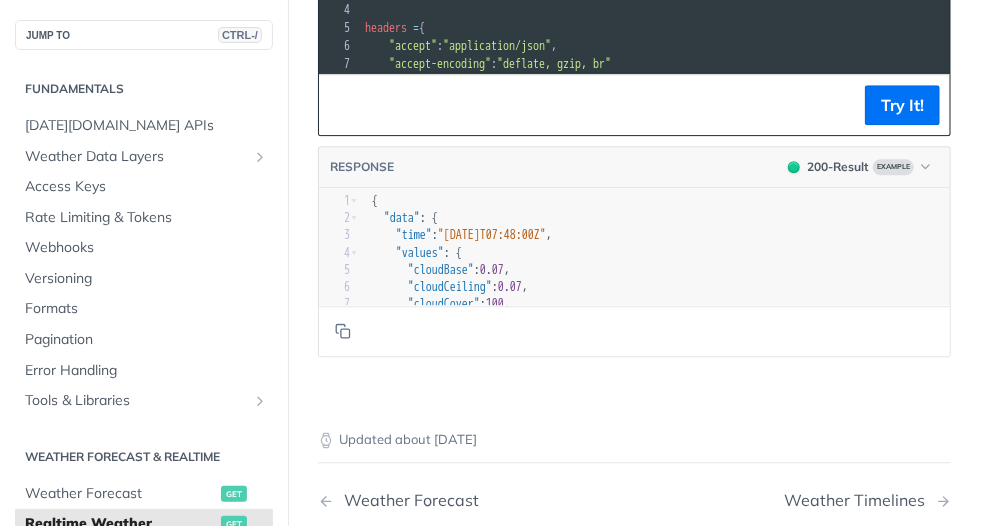 scroll, scrollTop: 1692, scrollLeft: 0, axis: vertical 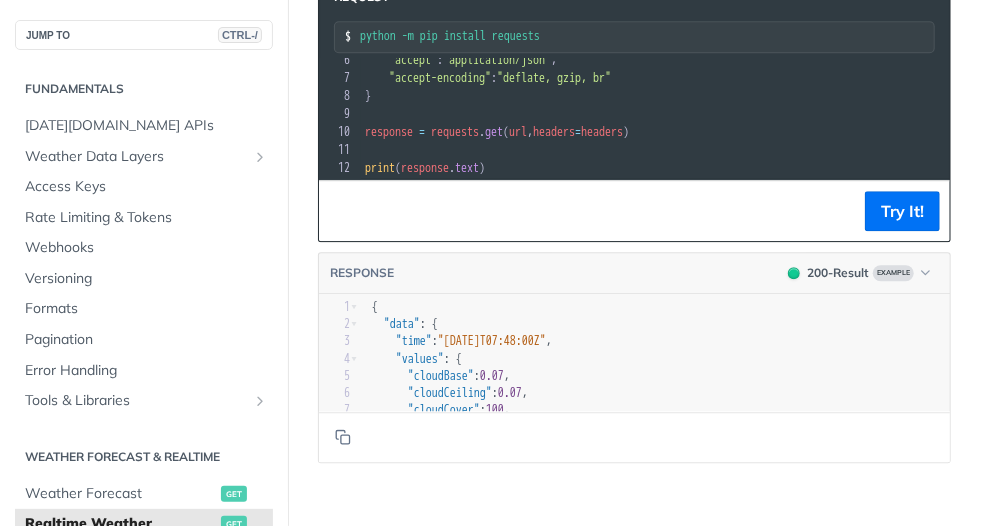 click on "​" at bounding box center (721, 114) 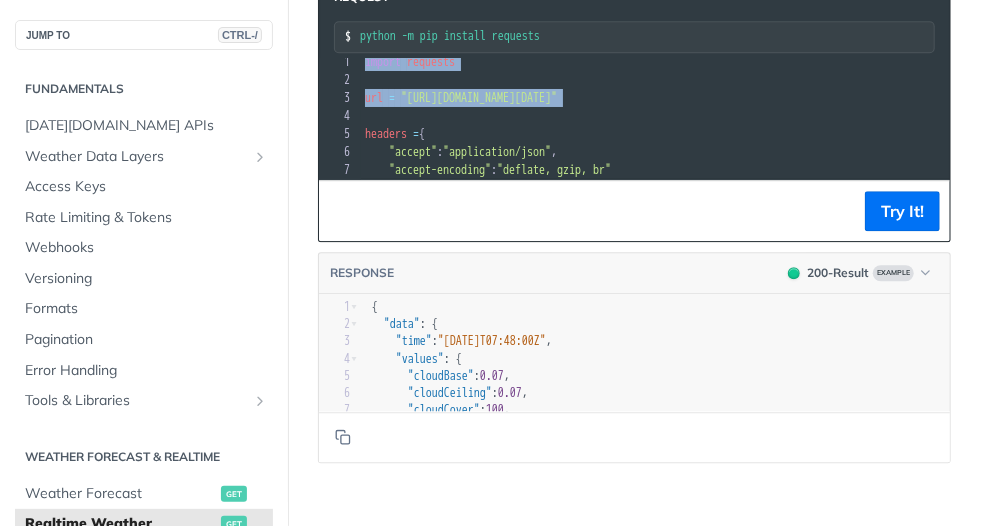 drag, startPoint x: 395, startPoint y: 99, endPoint x: 360, endPoint y: 44, distance: 65.192024 